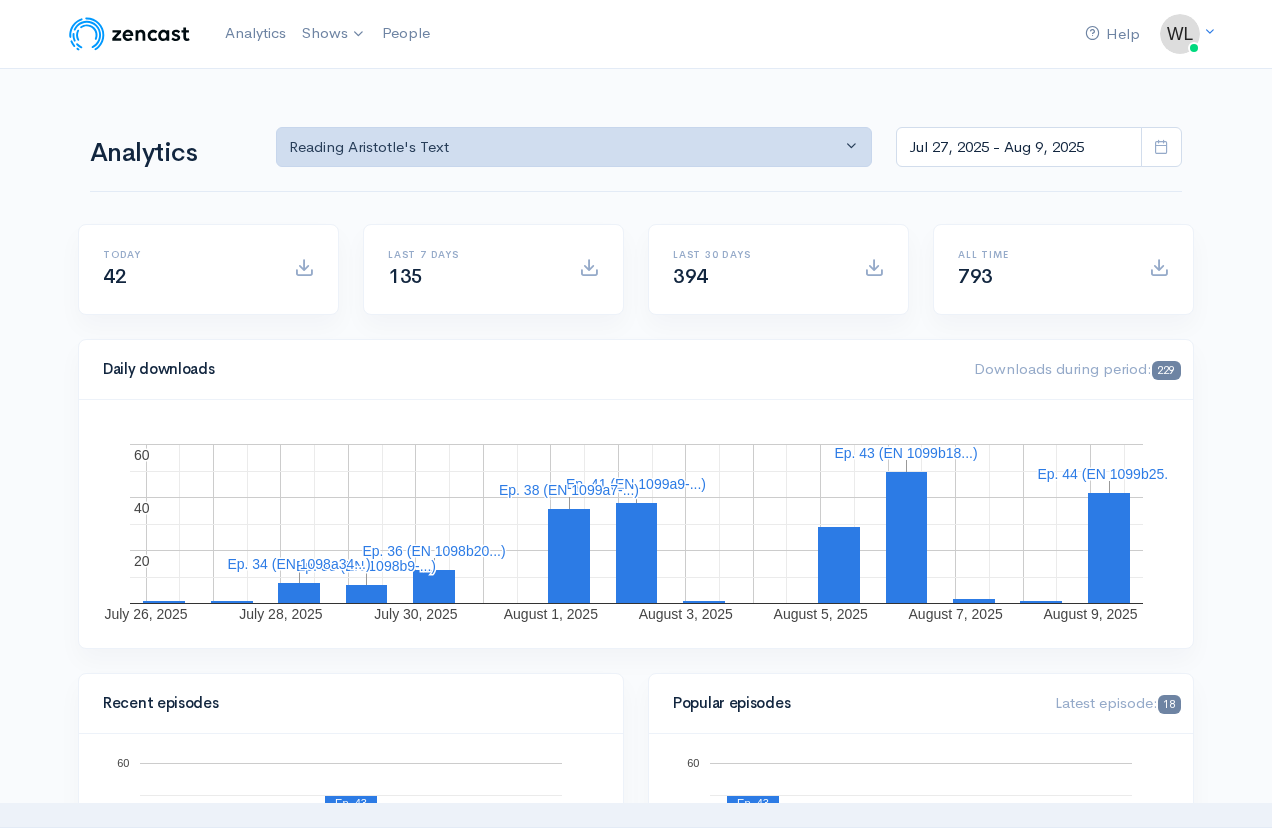 scroll, scrollTop: 0, scrollLeft: 0, axis: both 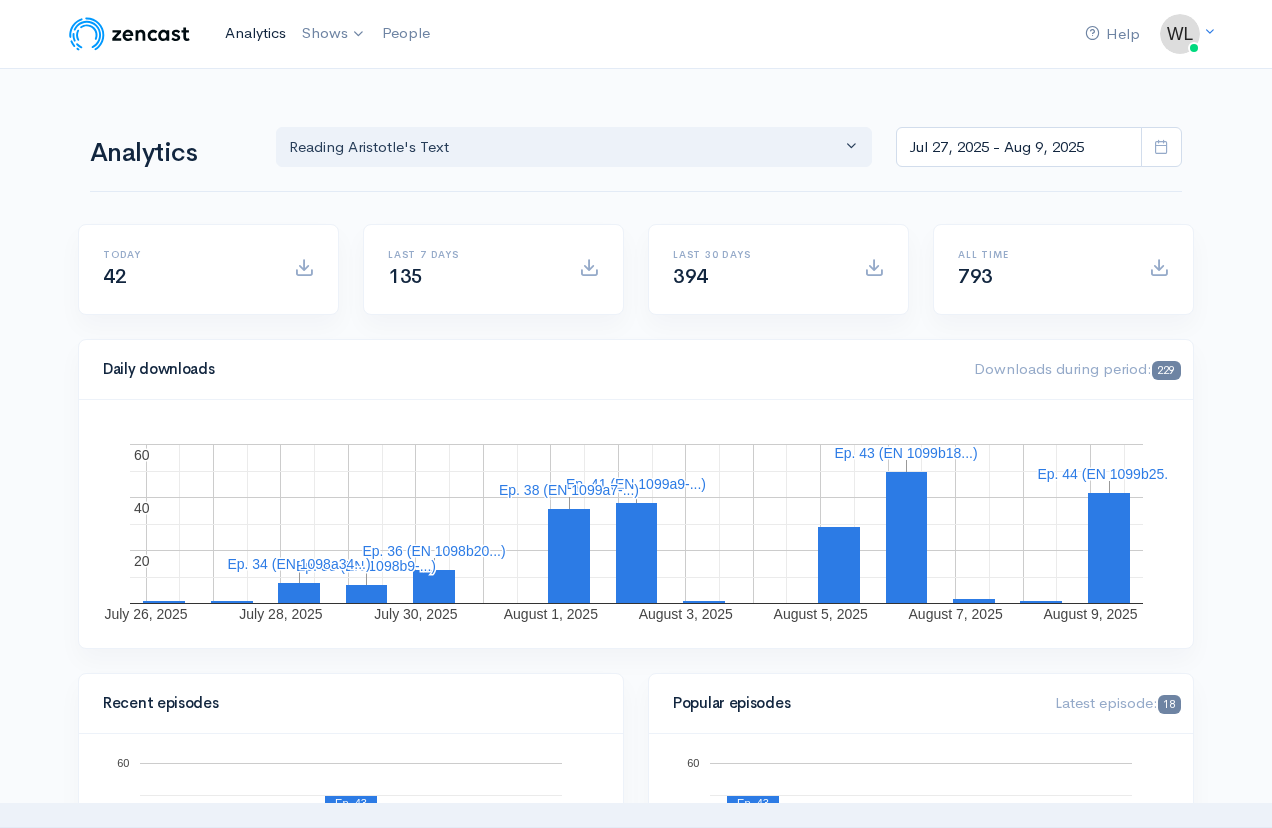 click on "Analytics" at bounding box center (255, 33) 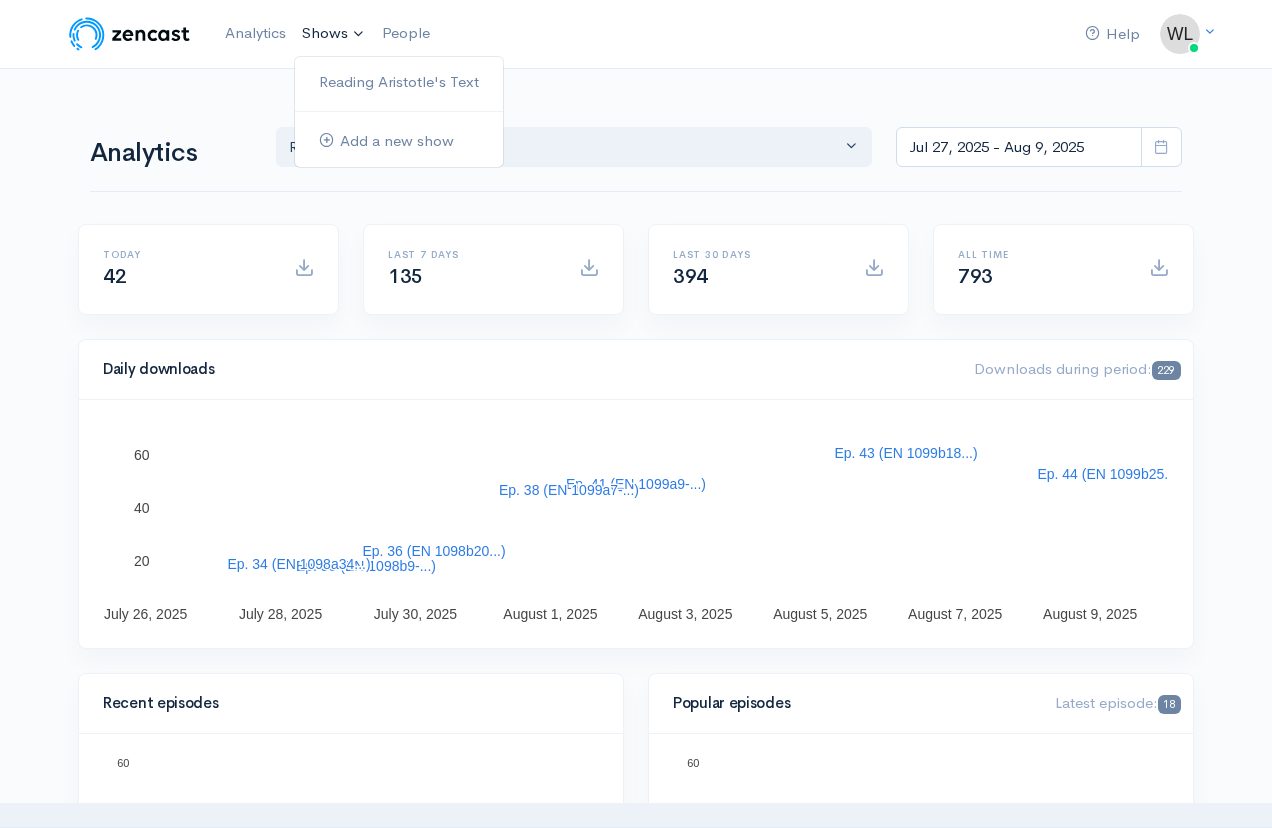 scroll, scrollTop: 0, scrollLeft: 0, axis: both 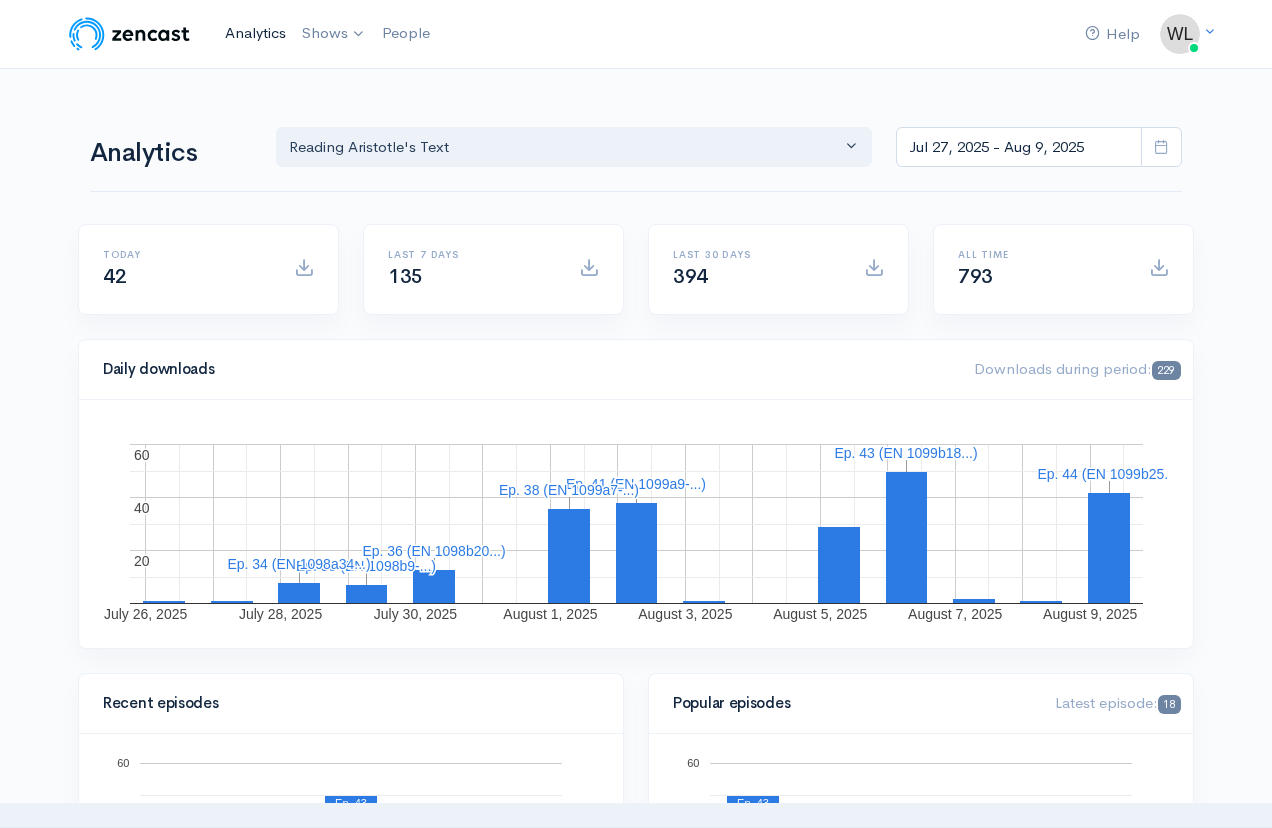 click on "Analytics" at bounding box center [255, 33] 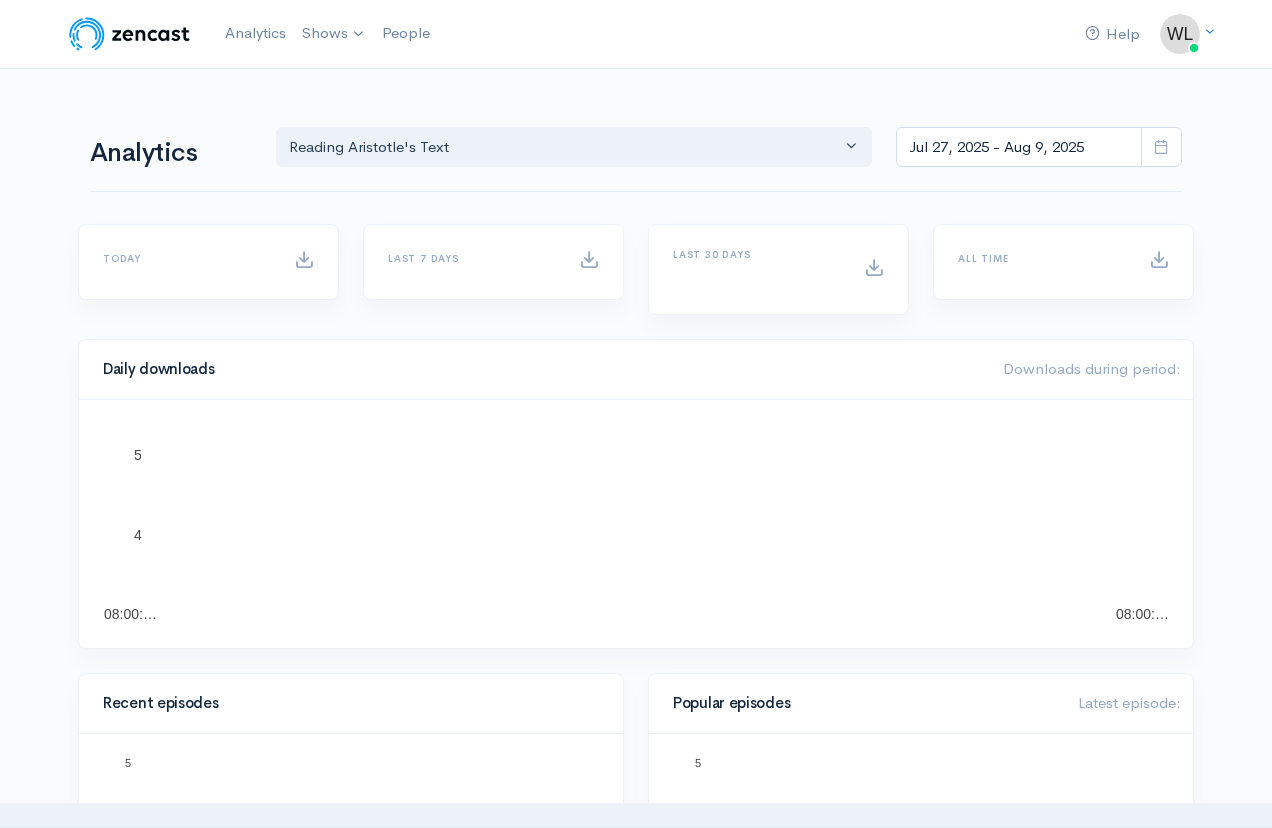 scroll, scrollTop: 0, scrollLeft: 0, axis: both 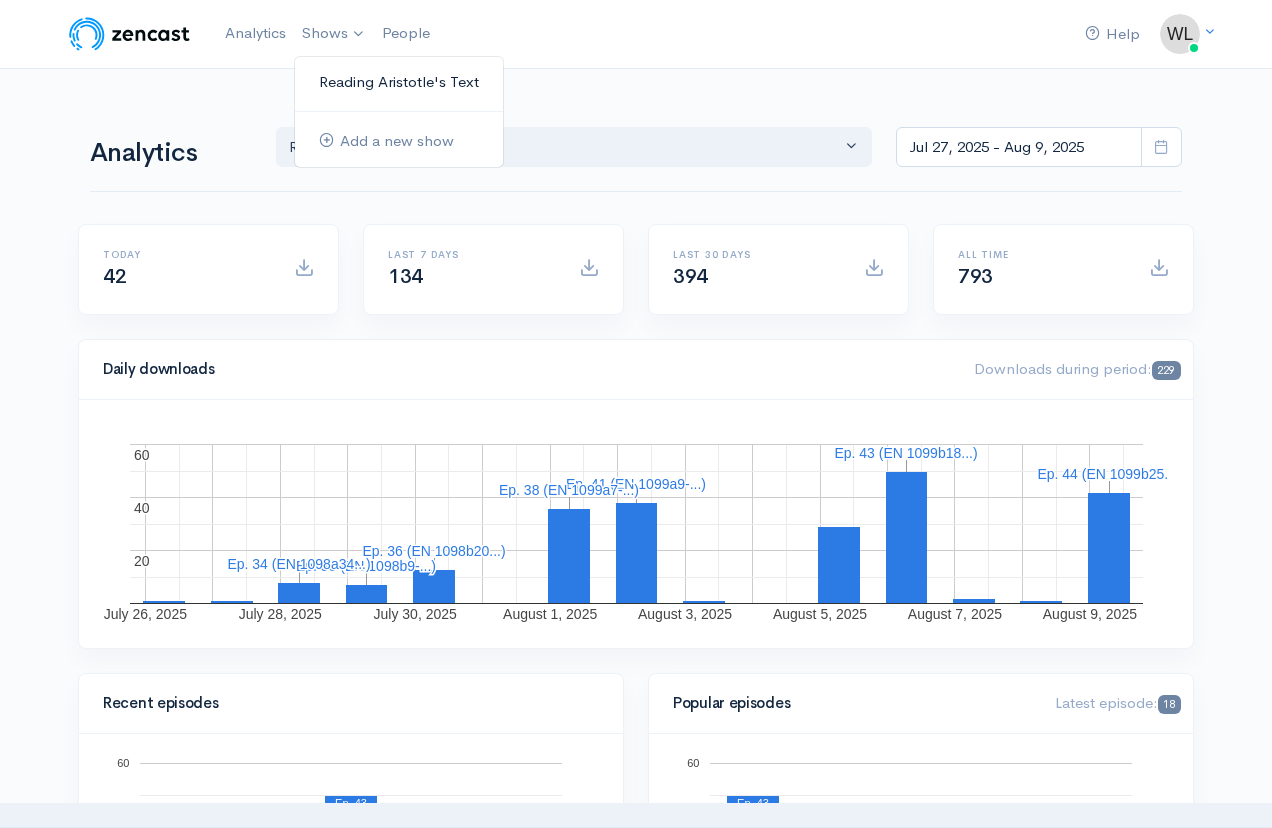 click on "Reading Aristotle's Text" at bounding box center (399, 82) 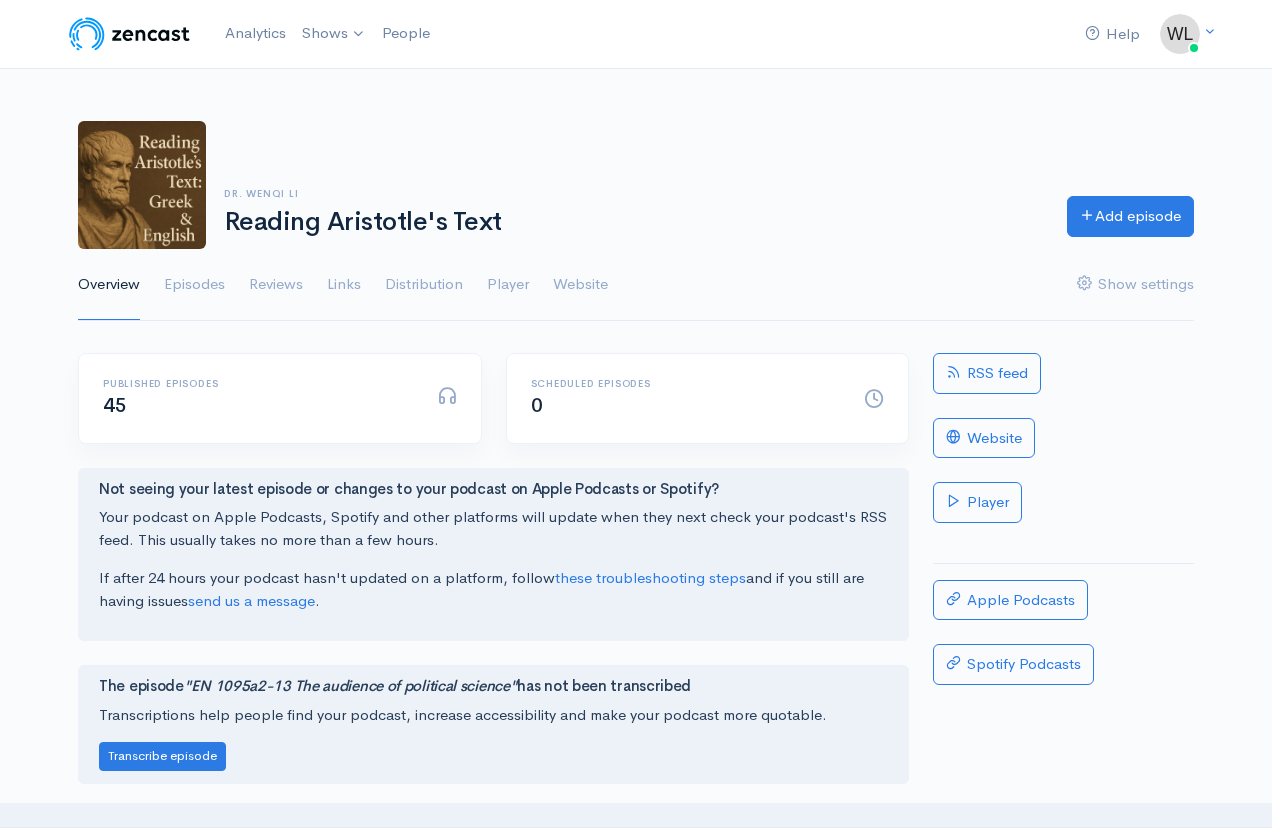 scroll, scrollTop: 0, scrollLeft: 0, axis: both 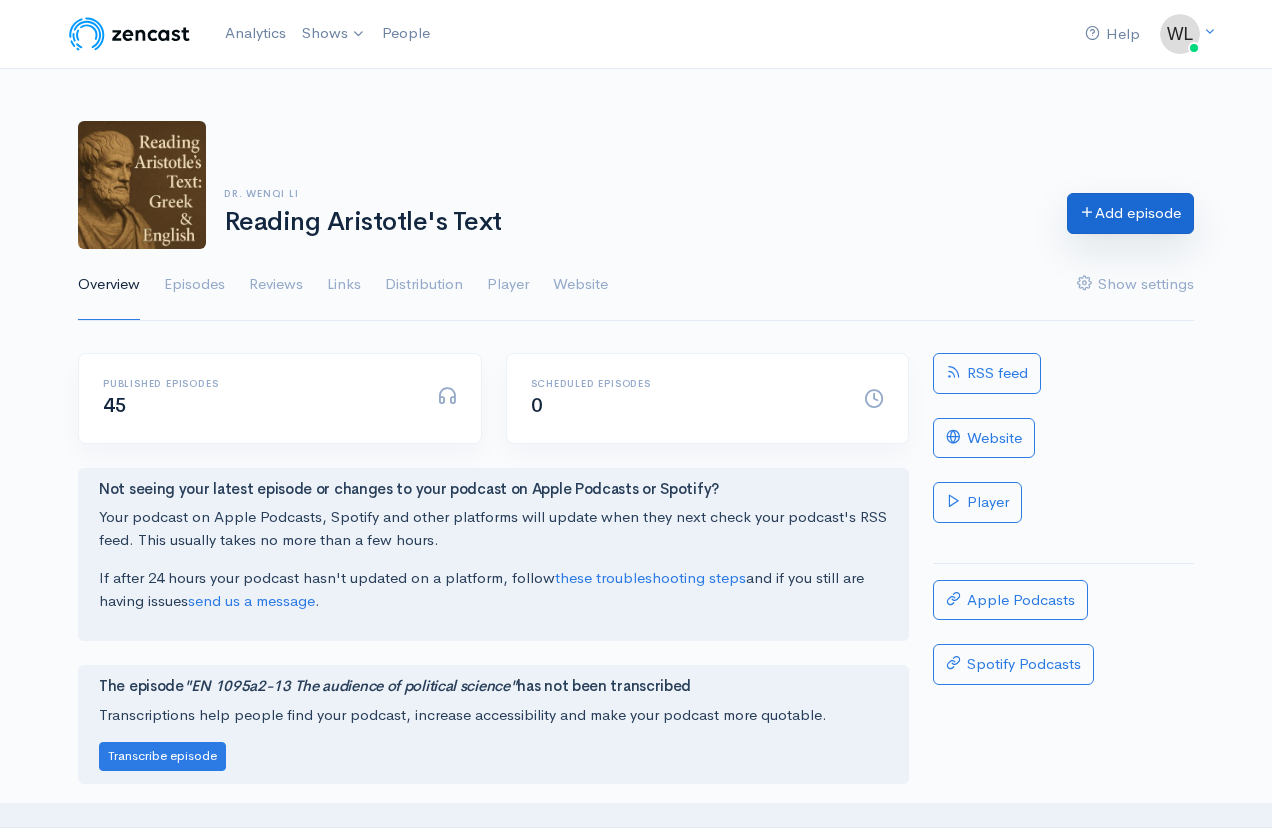 click on "Add episode" at bounding box center [1130, 213] 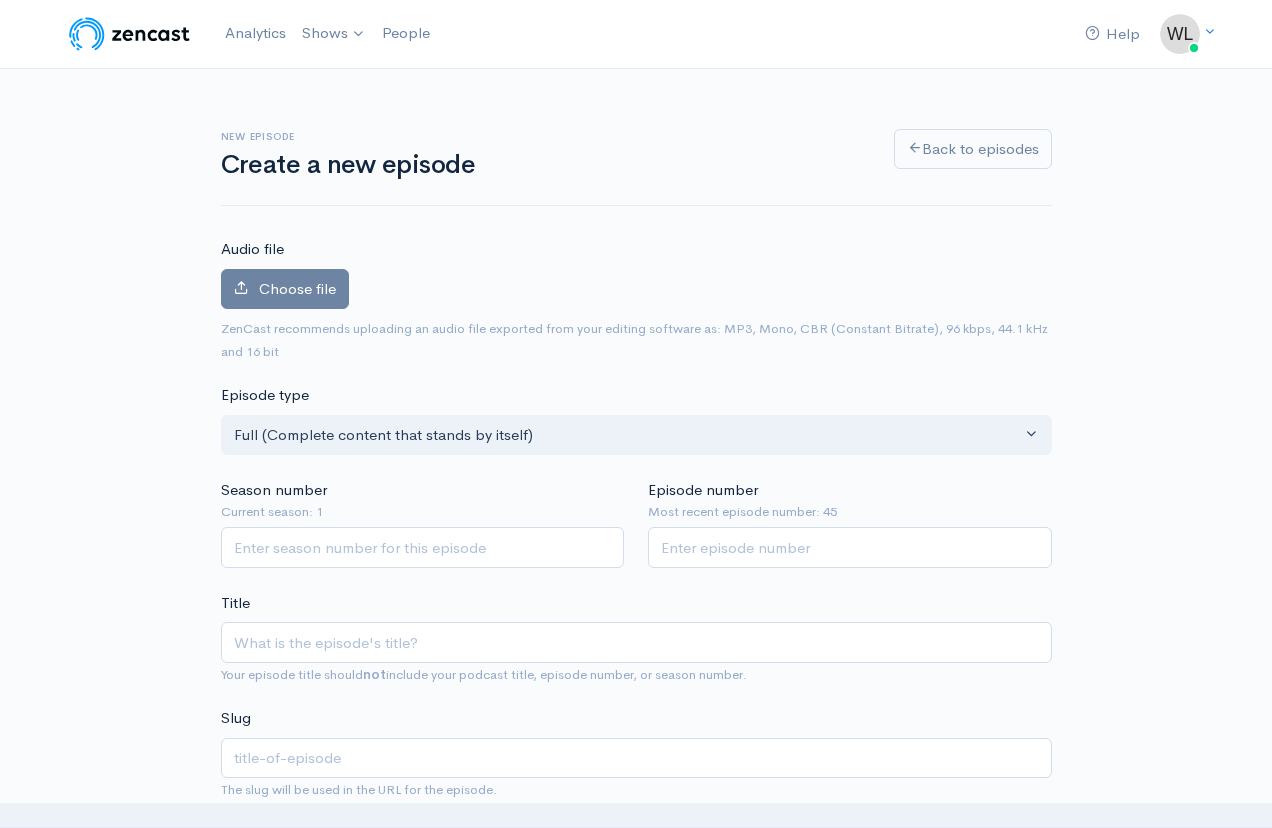 scroll, scrollTop: 0, scrollLeft: 0, axis: both 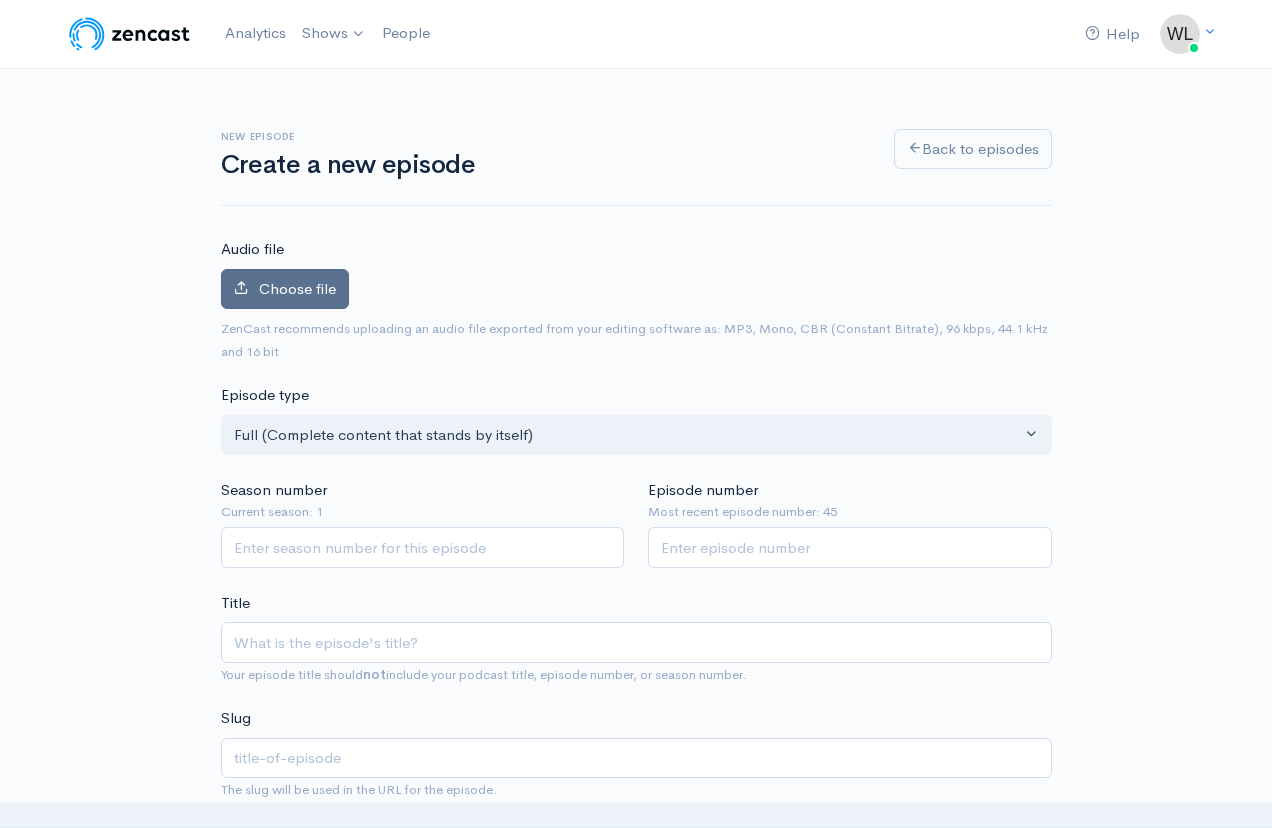 click on "Choose file" at bounding box center (297, 288) 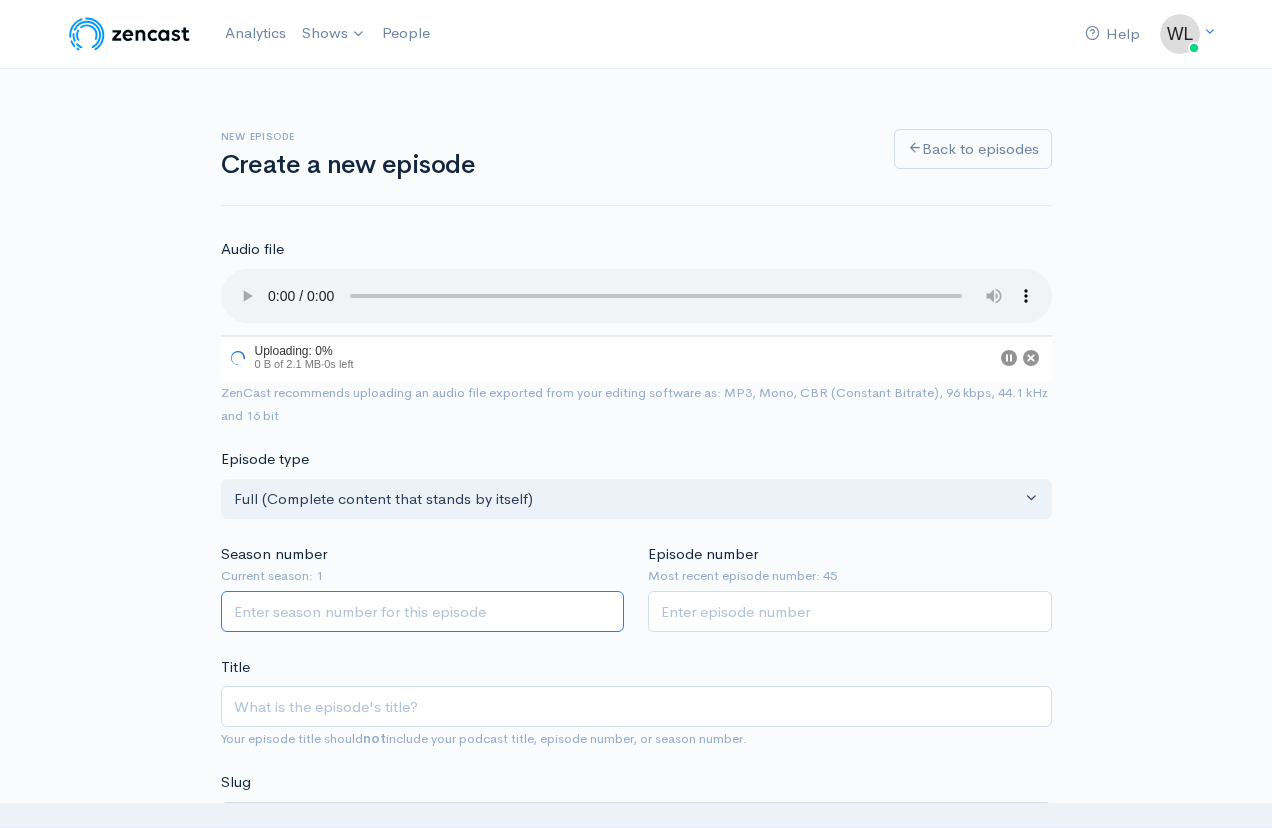 click on "Season number" at bounding box center (423, 611) 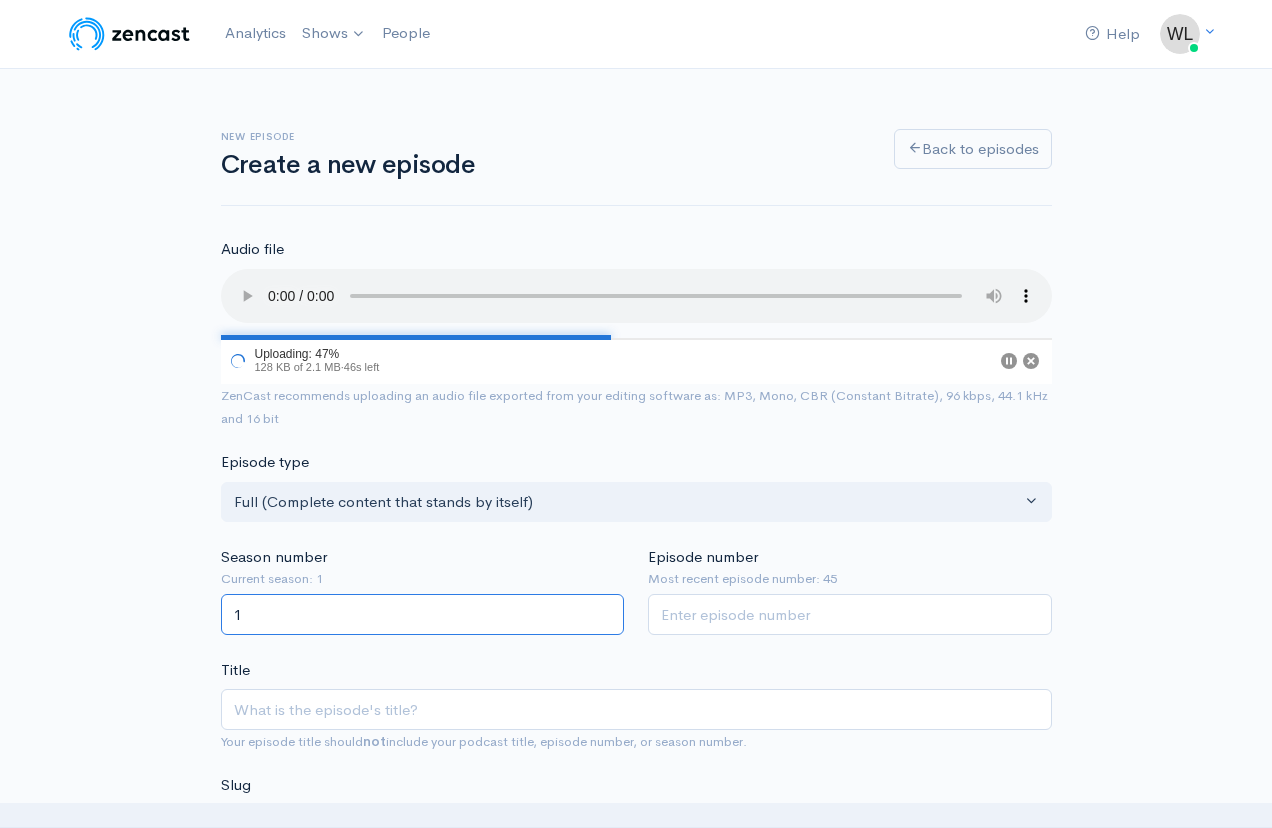 type on "1" 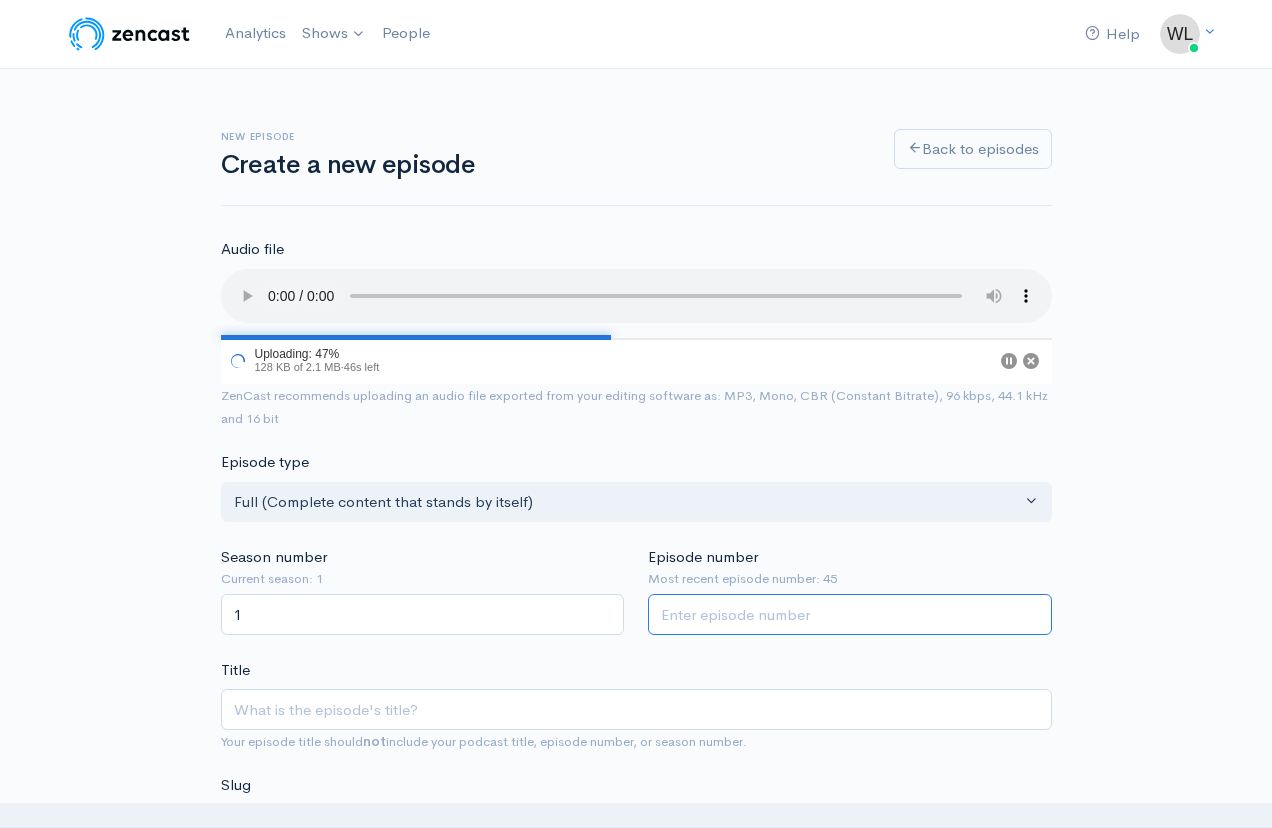 click on "Episode number" at bounding box center [850, 614] 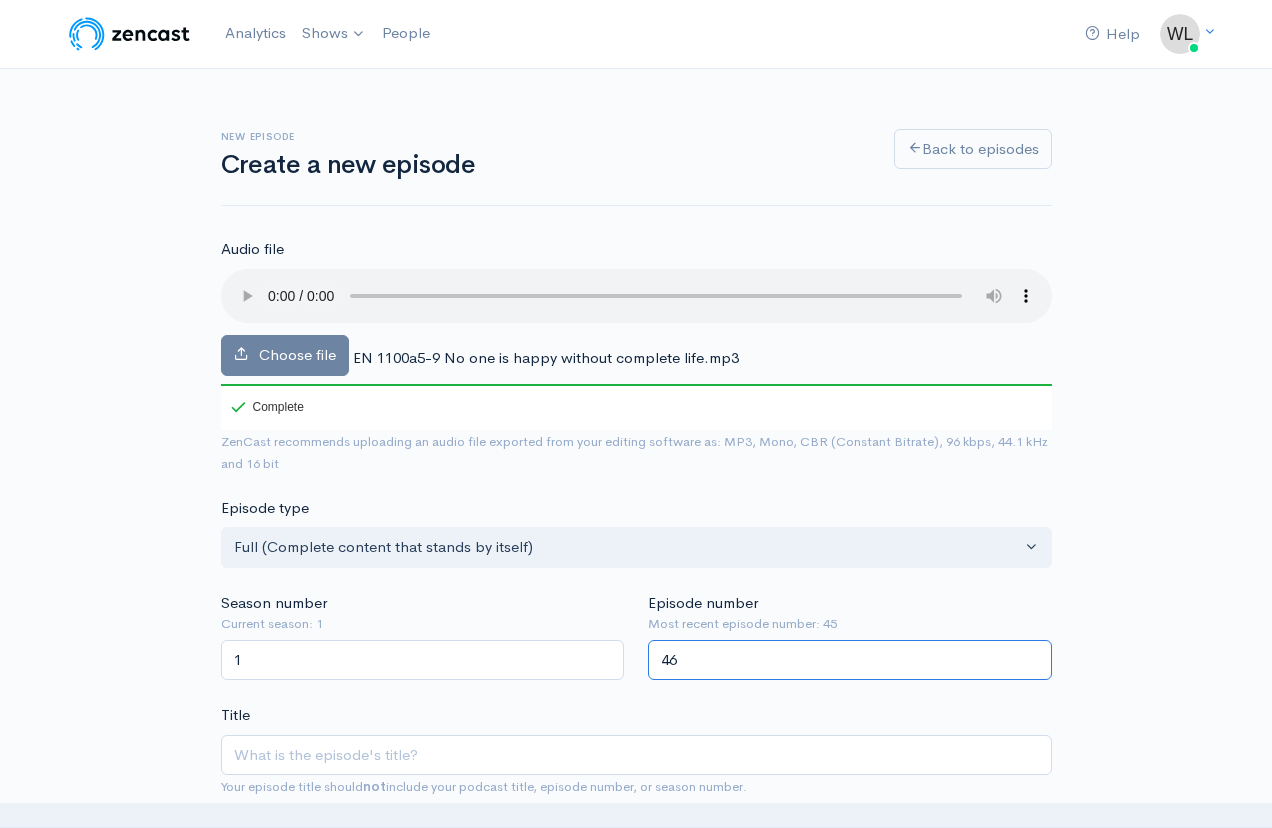 type on "46" 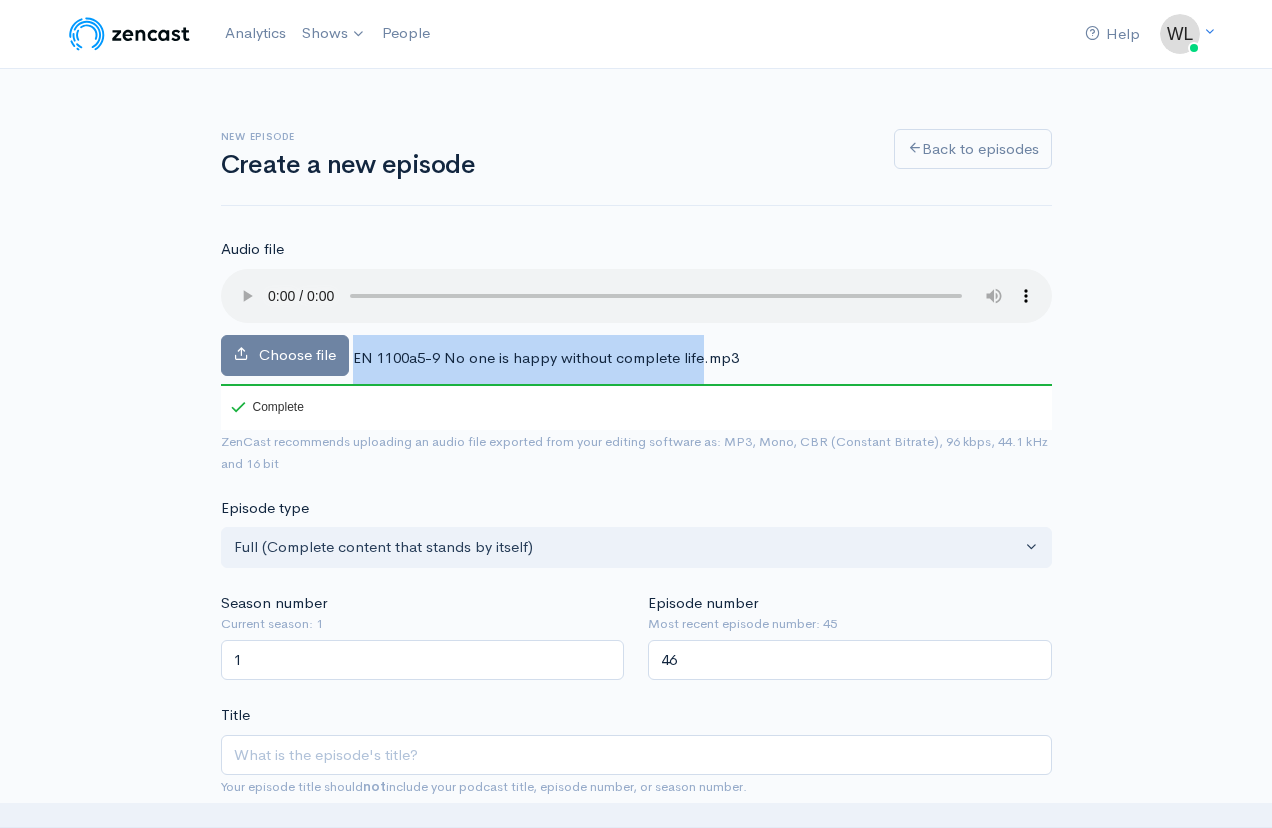 drag, startPoint x: 352, startPoint y: 335, endPoint x: 701, endPoint y: 332, distance: 349.0129 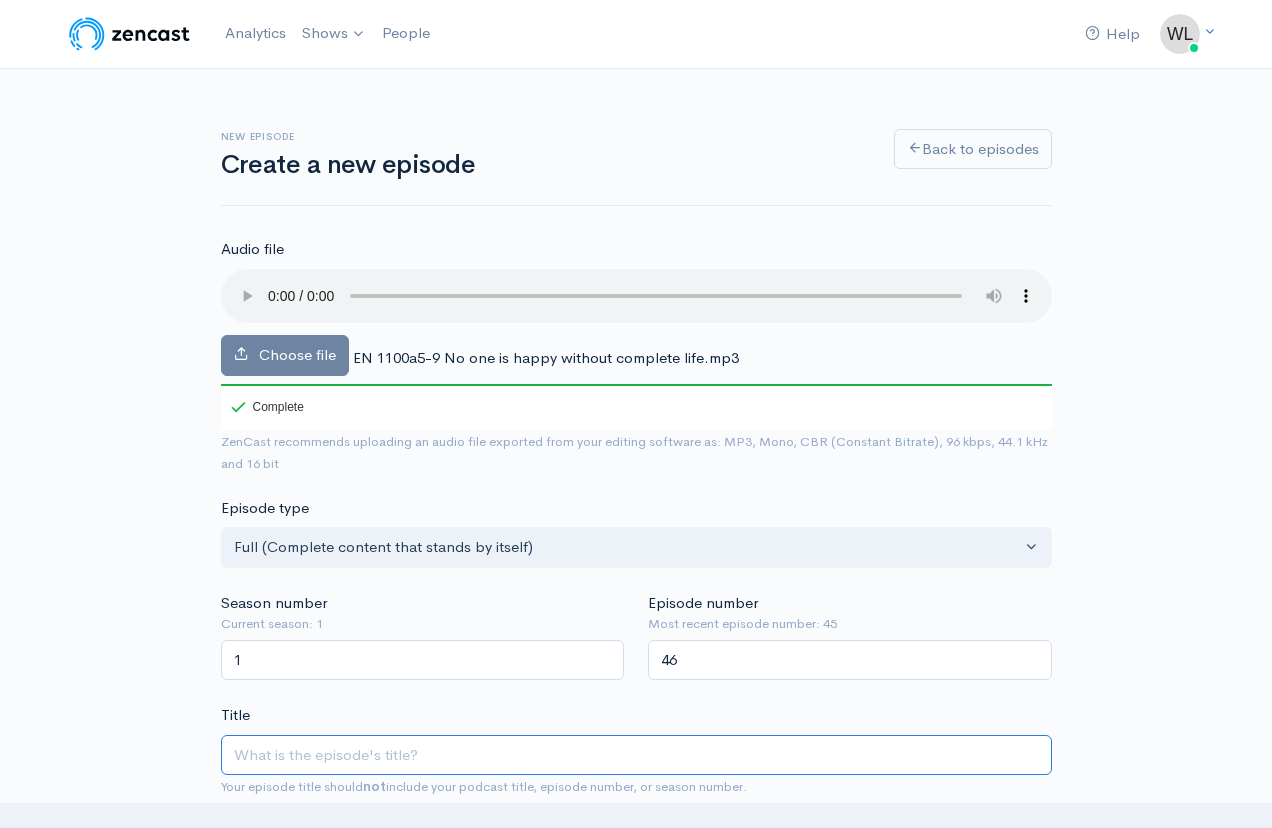 click on "Title" at bounding box center [636, 755] 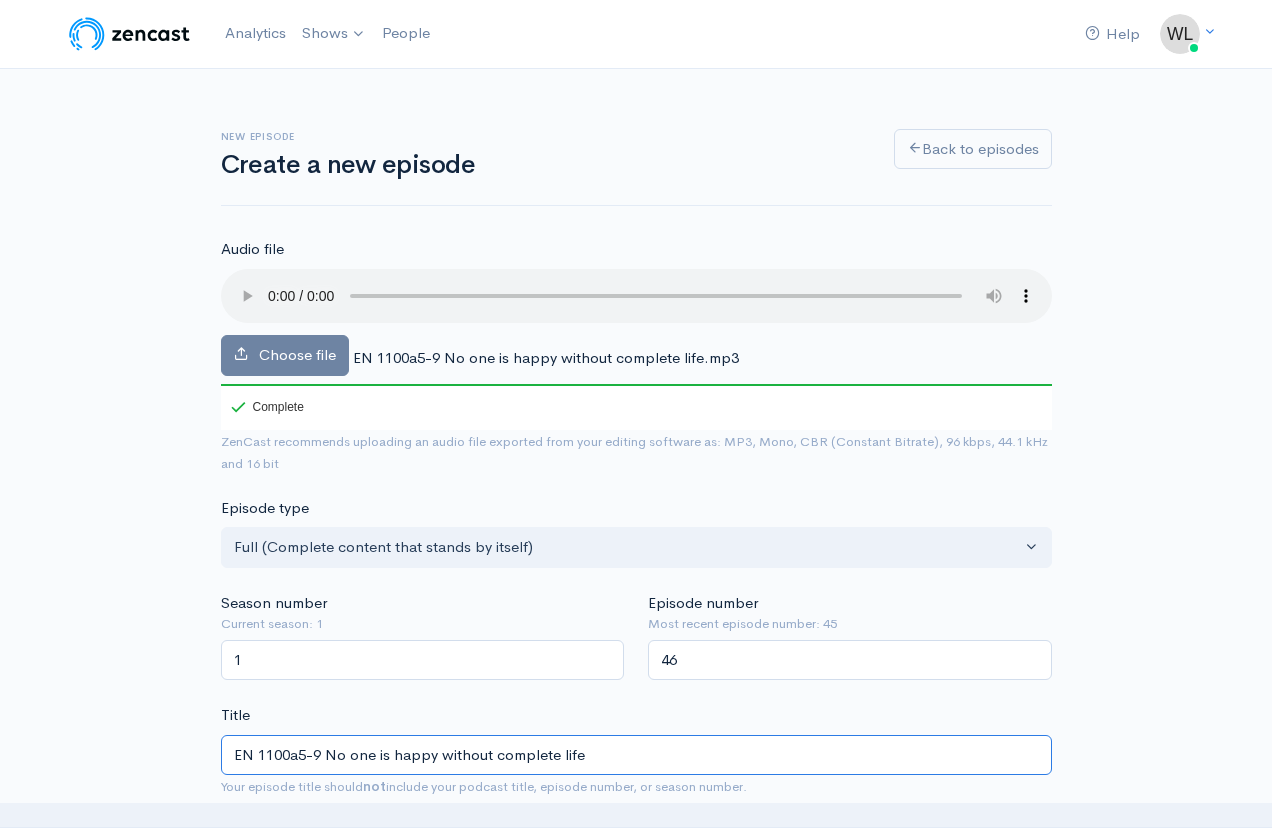 type on "en-1100a5-9-no-one-is-happy-without-complete-life" 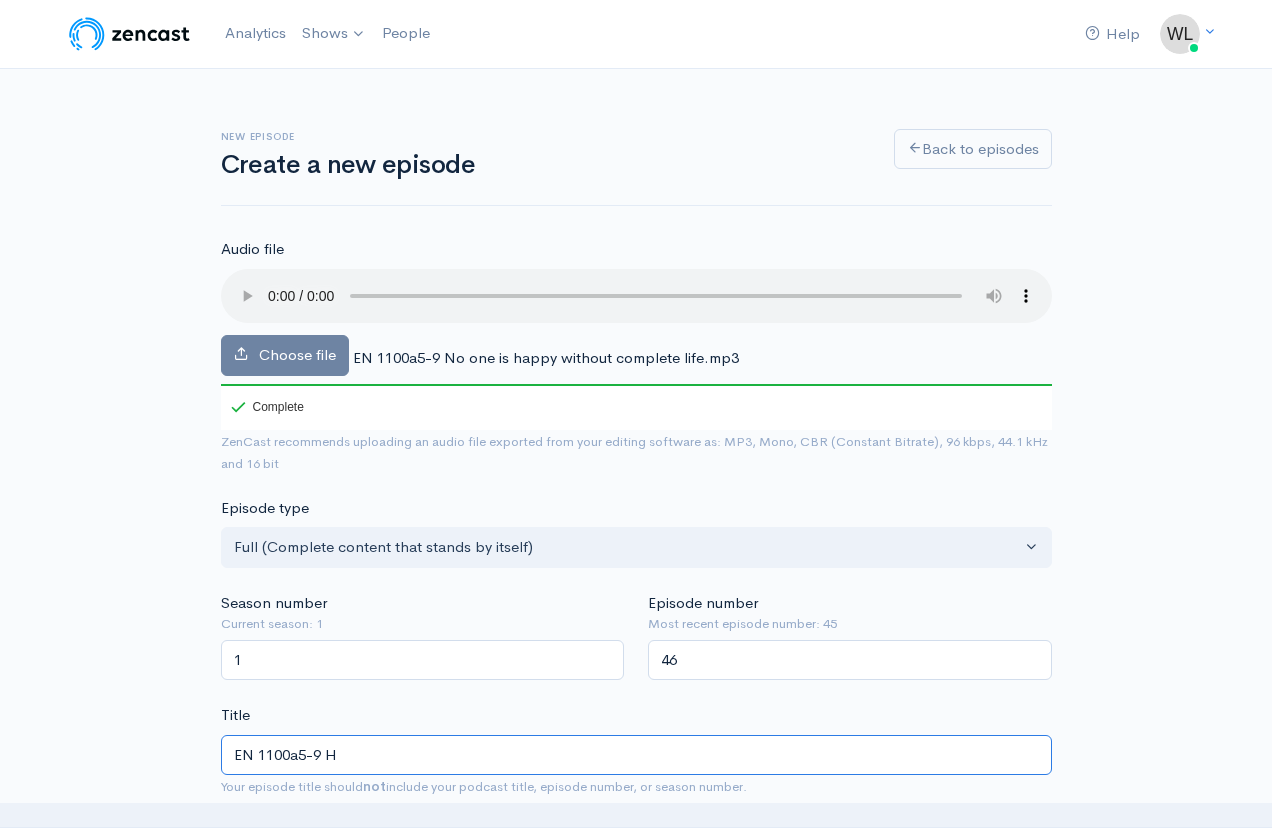 type on "en-1100a5-9-h" 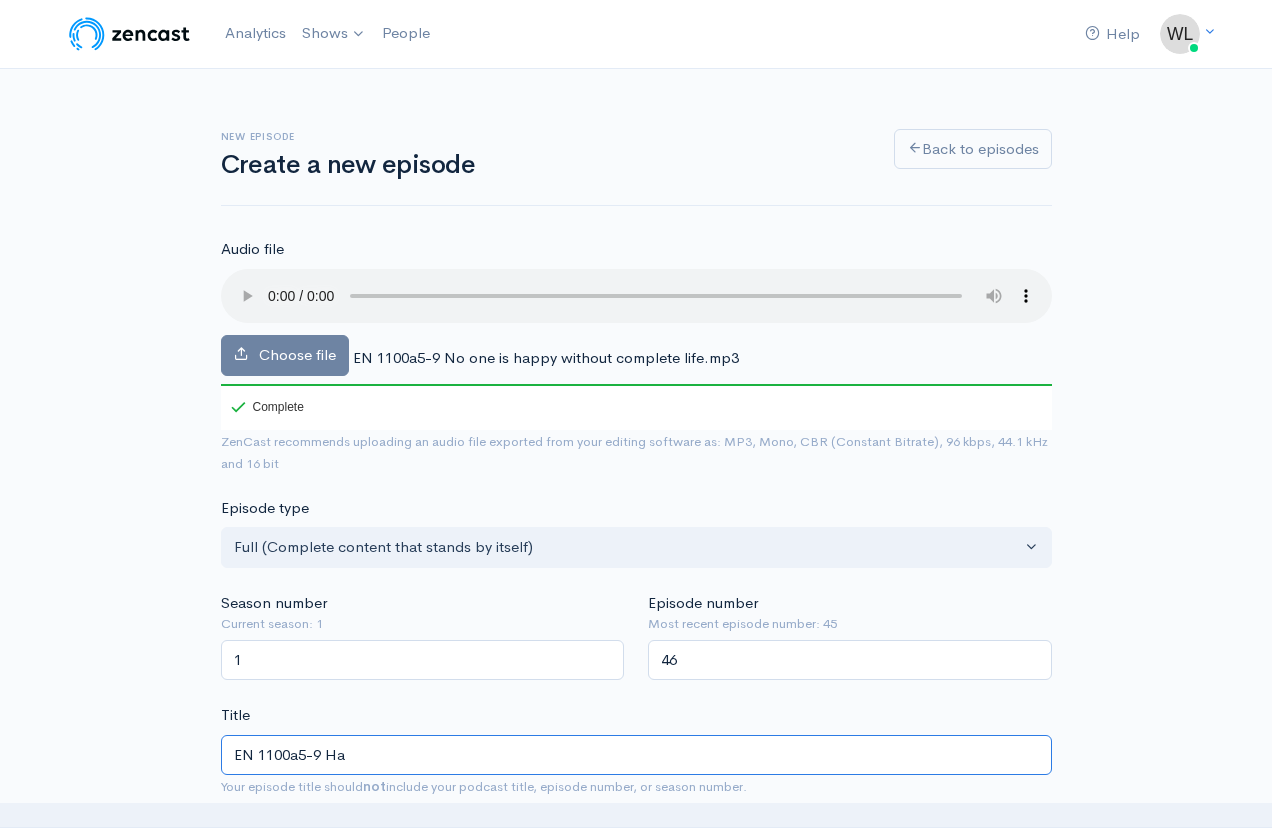 type on "en-1100a5-9-ha" 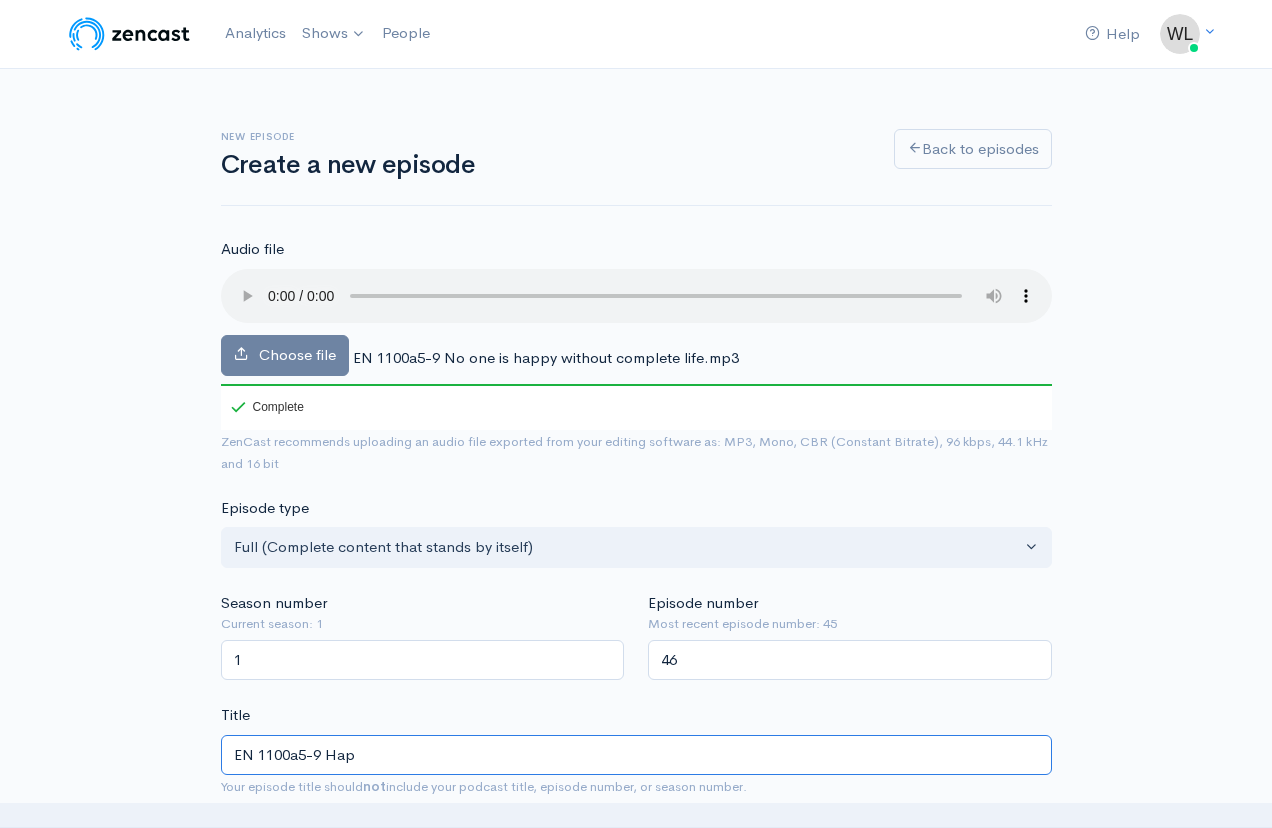 type on "en-1100a5-9-hap" 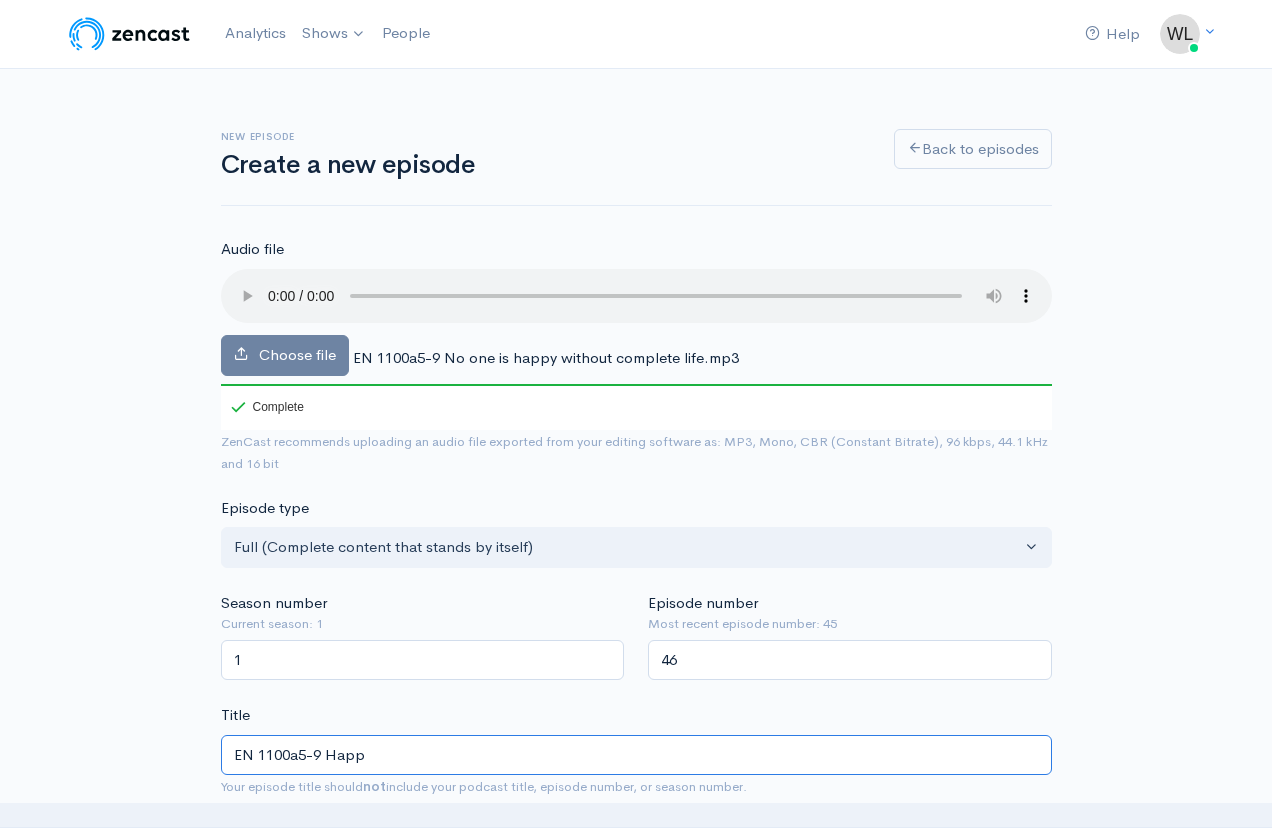 type on "en-1100a5-9-happ" 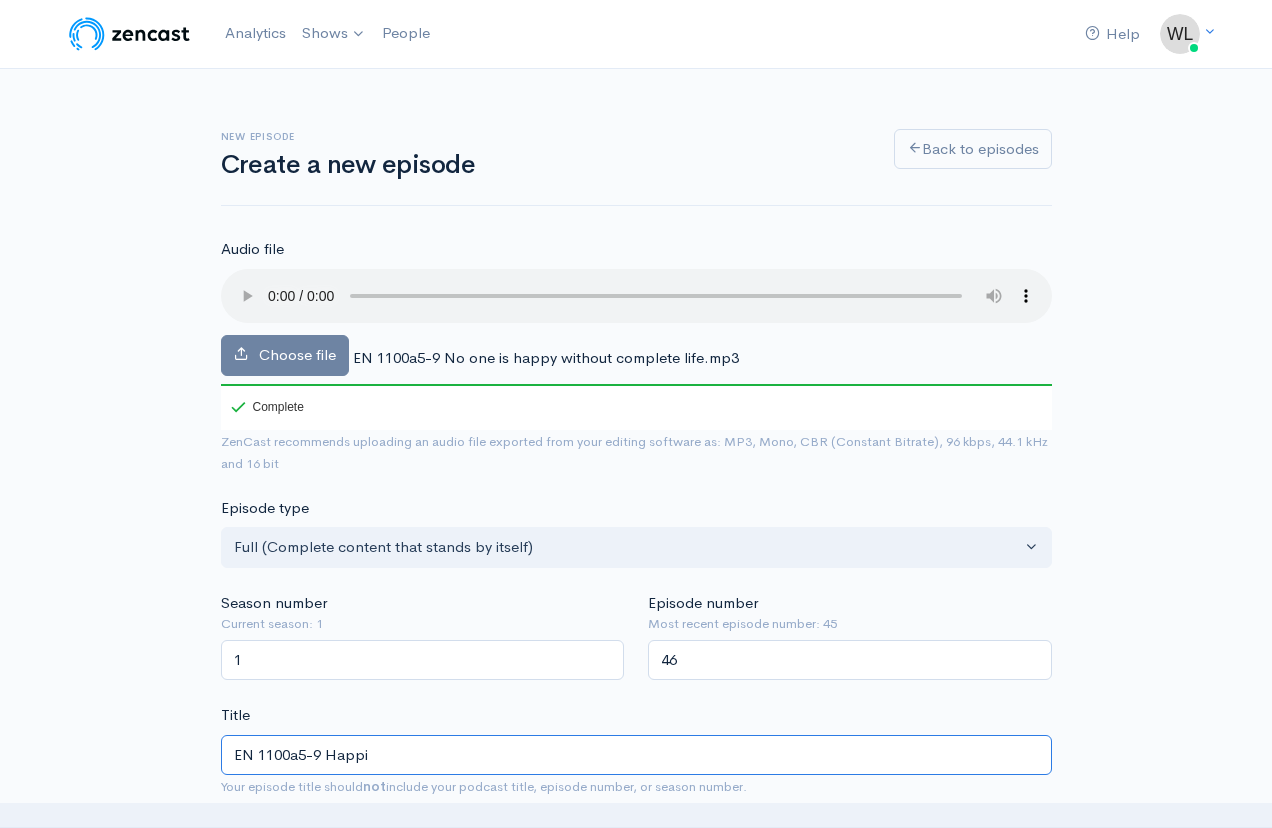 type on "en-1100a5-9-happi" 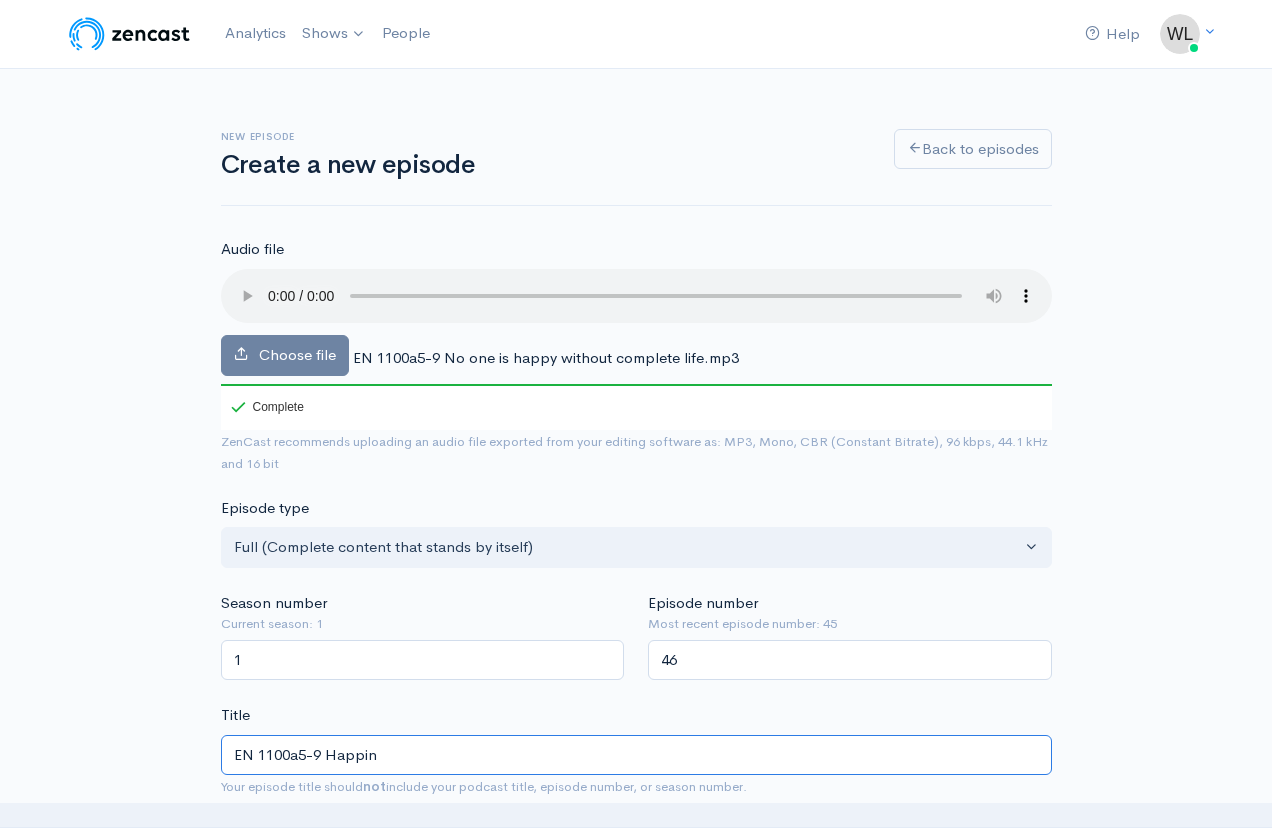 type on "en-1100a5-9-happin" 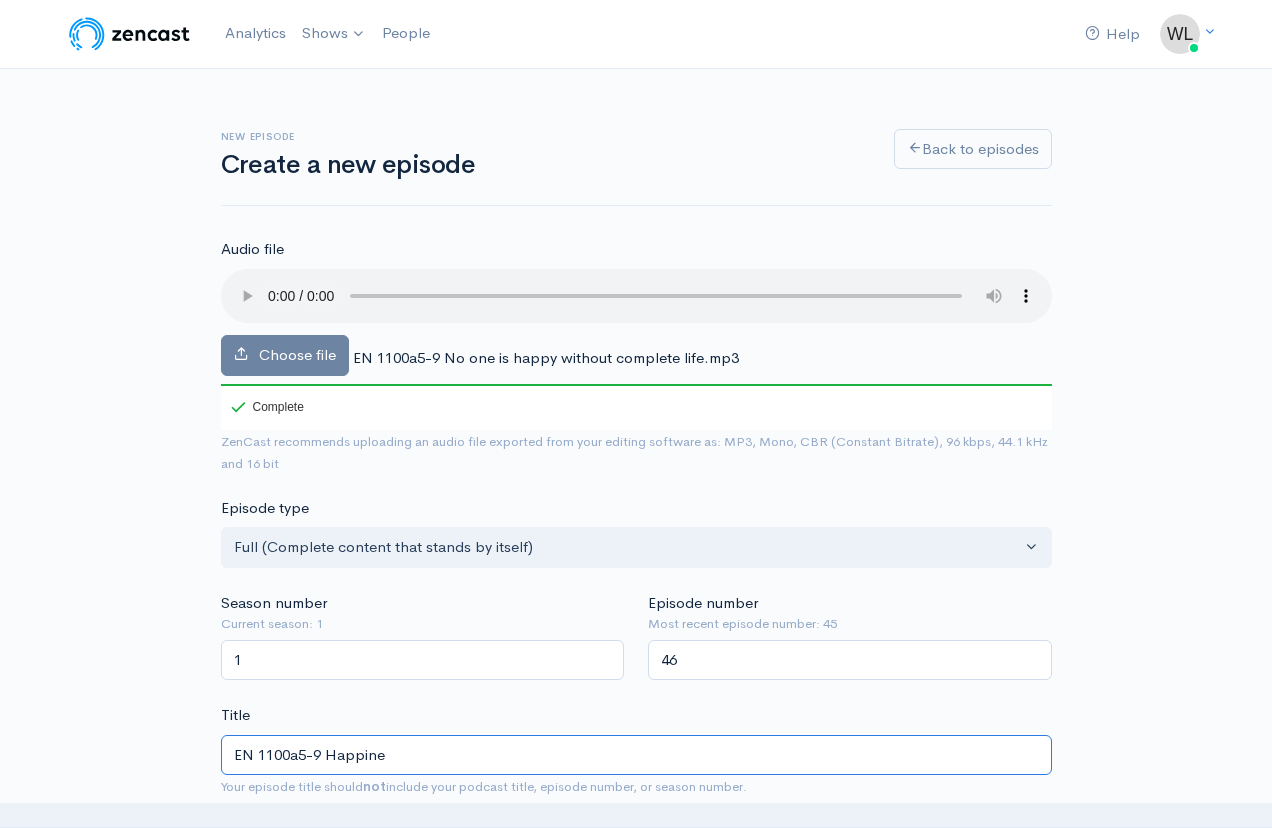 type on "en-1100a5-9-happine" 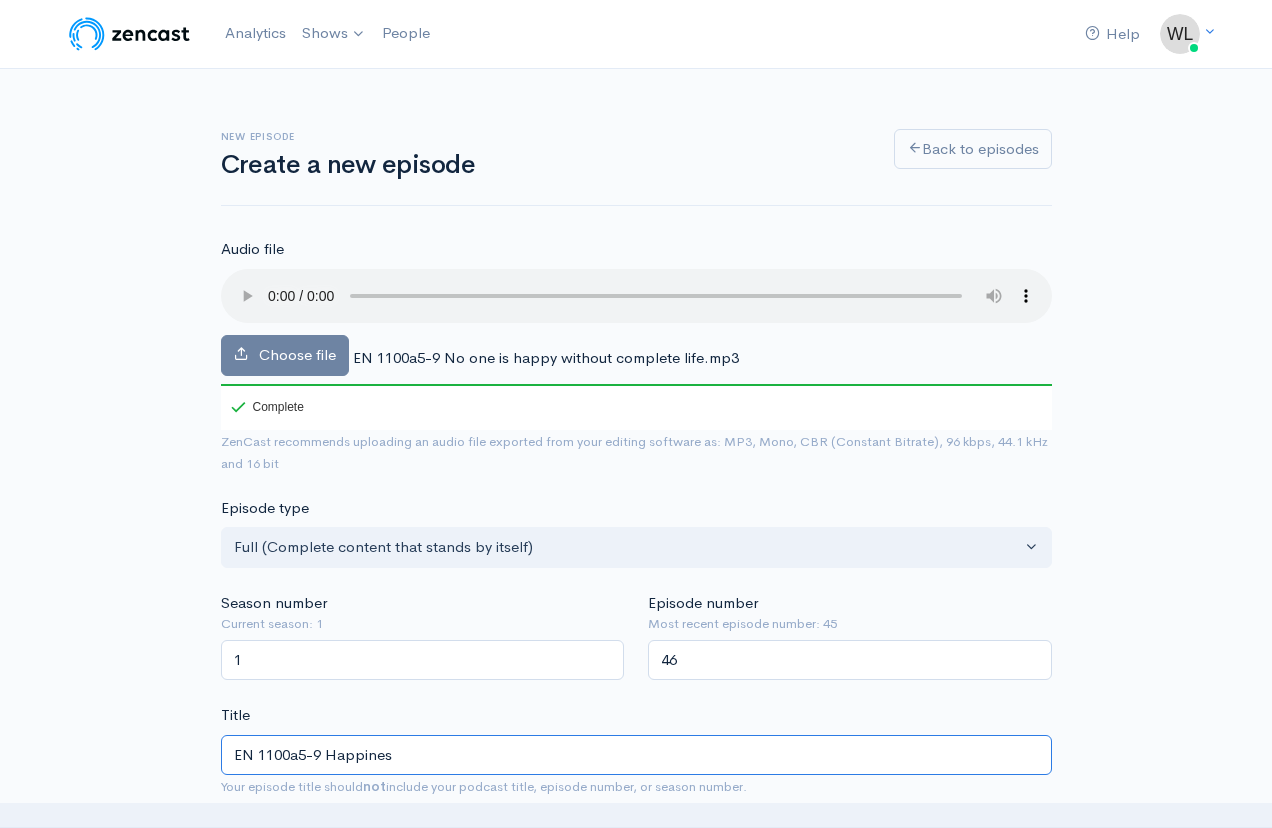 type on "en-1100a5-9-happines" 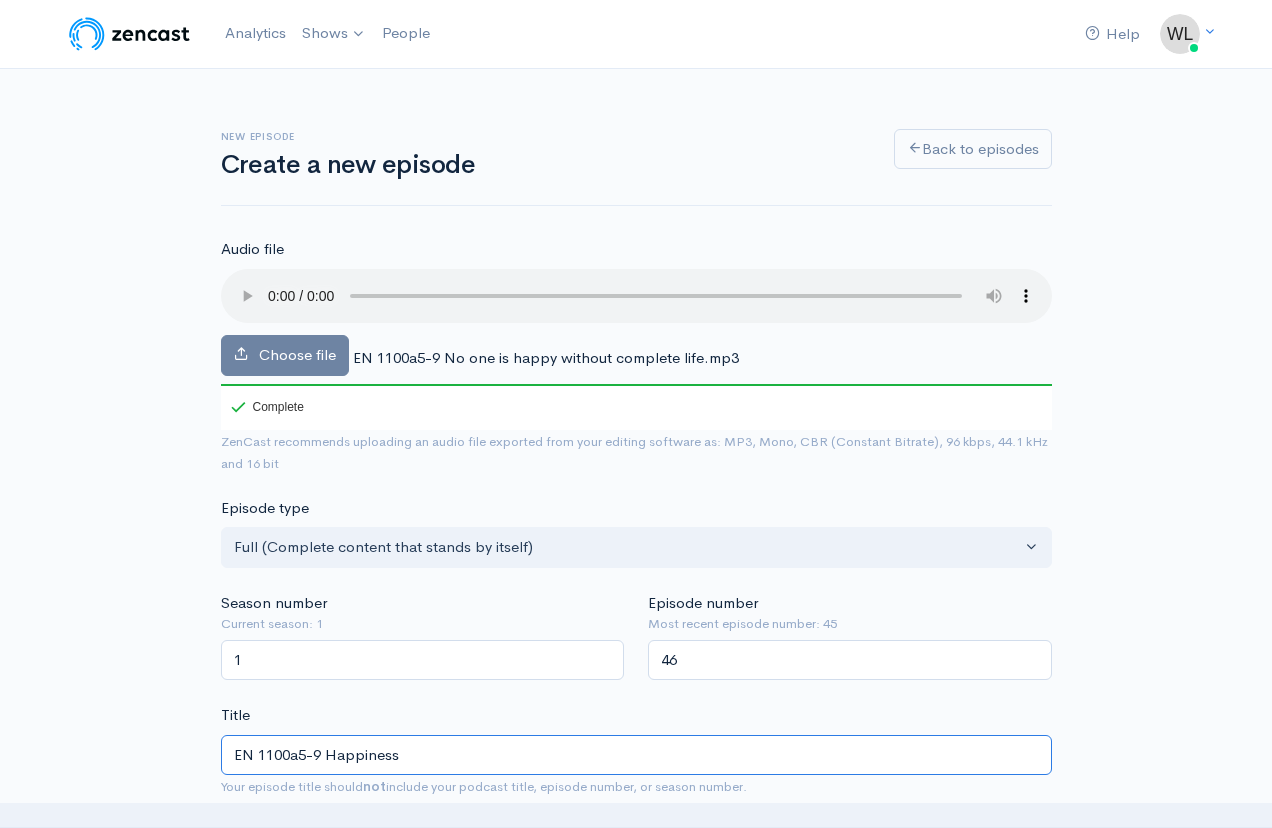 type on "en-1100a5-9-happiness" 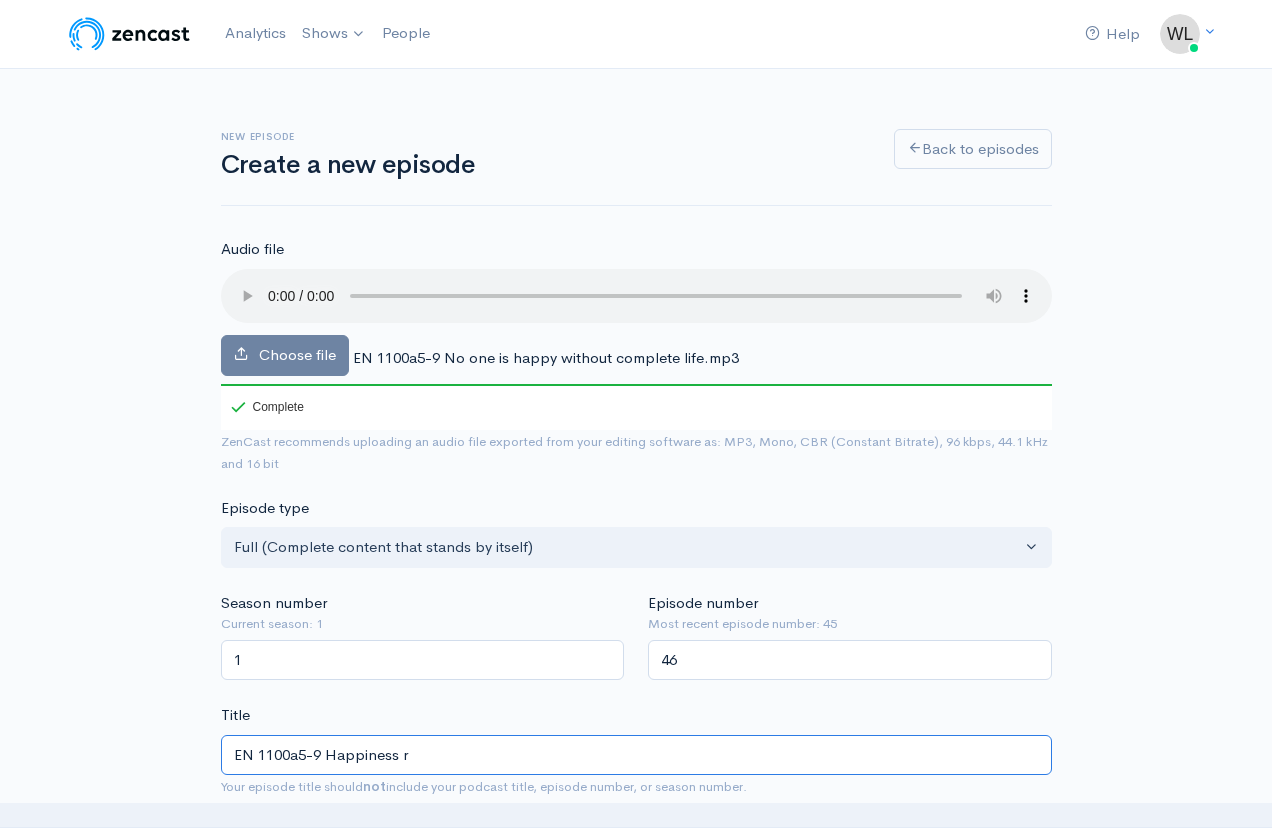 type on "EN 1100a5-9 Happiness re" 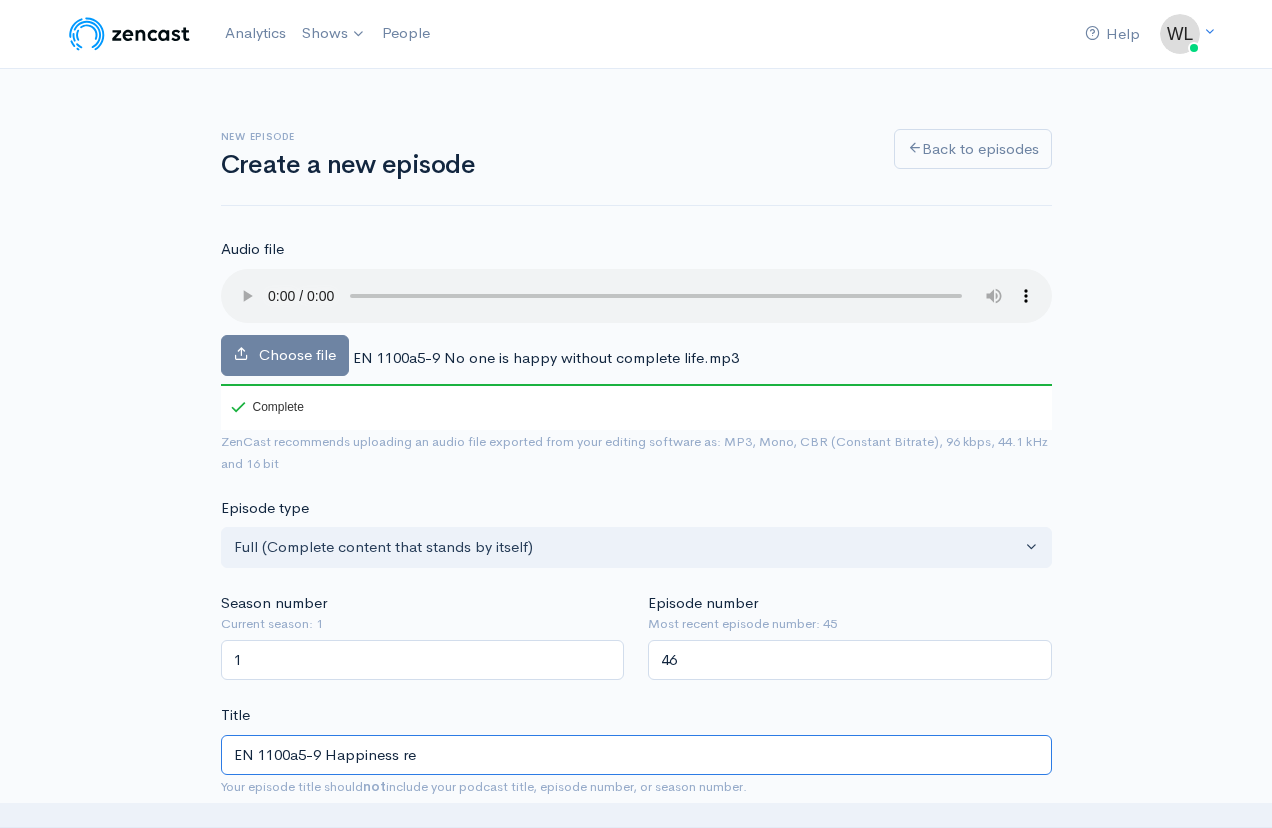 type on "en-1100a5-9-happiness-re" 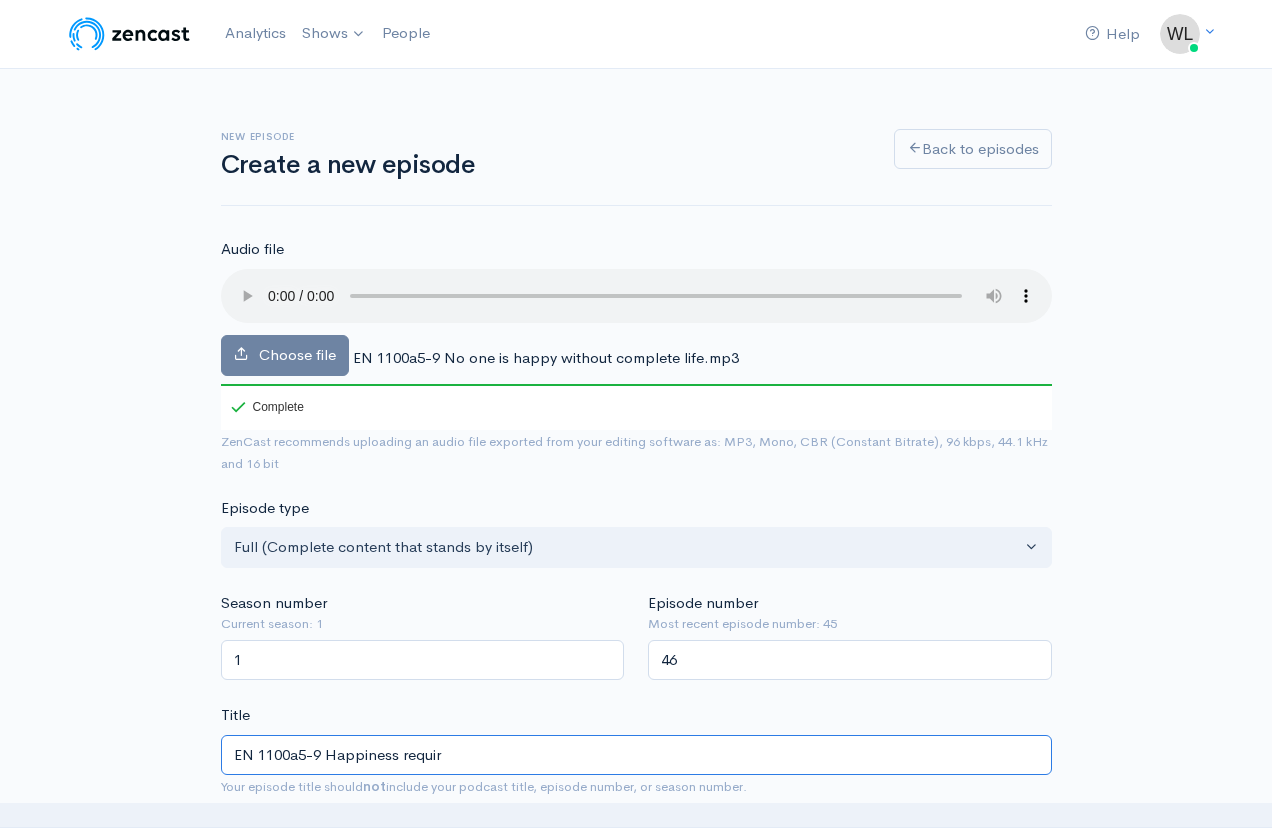 type on "EN 1100a5-9 Happiness require" 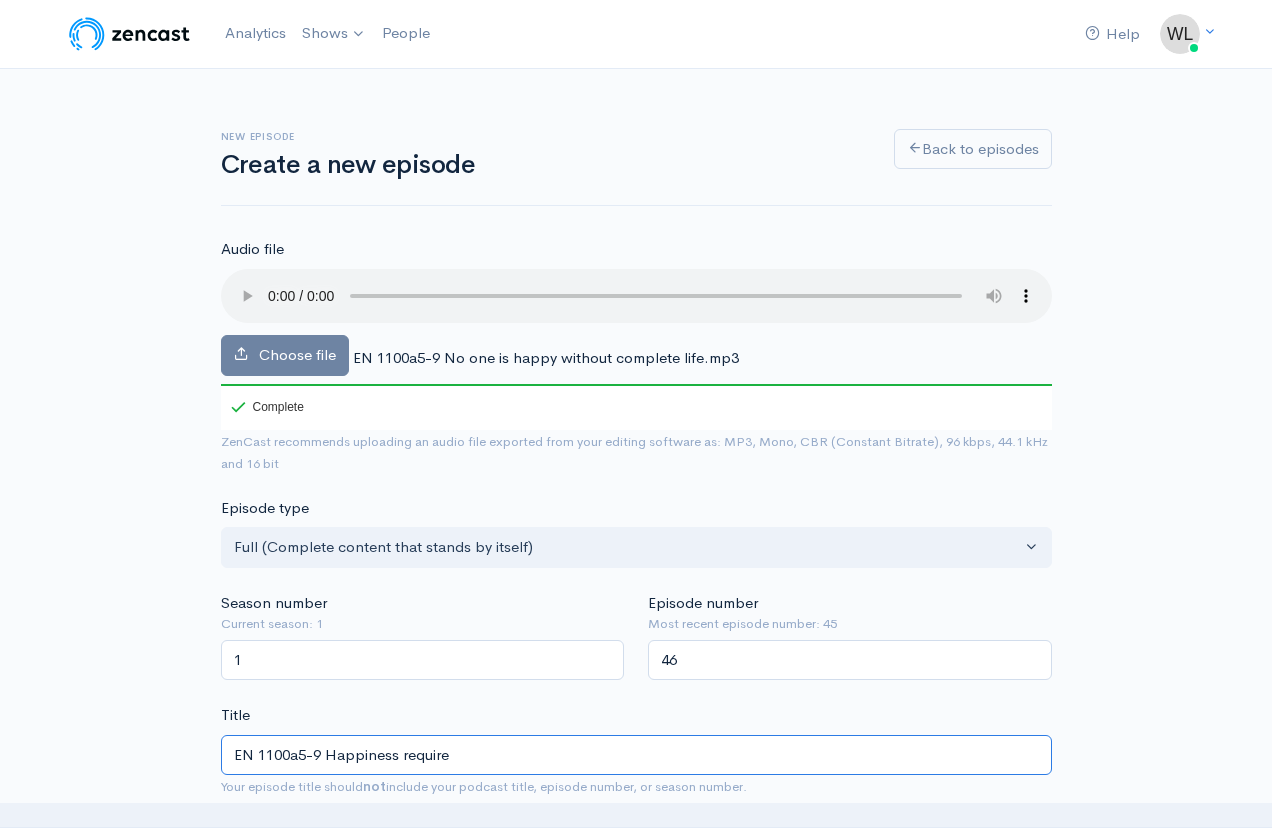 type on "en-1100a5-9-happiness-require" 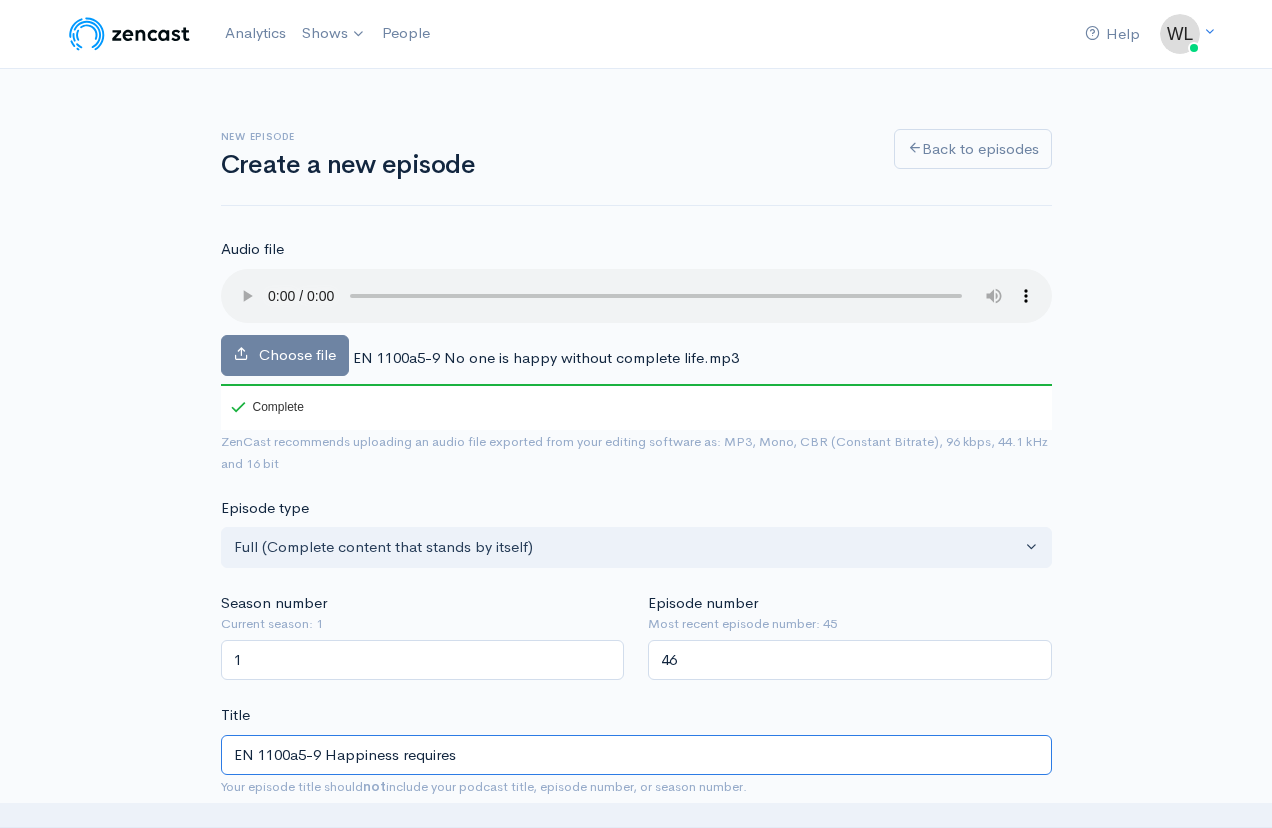 type on "en-1100a5-9-happiness-requires" 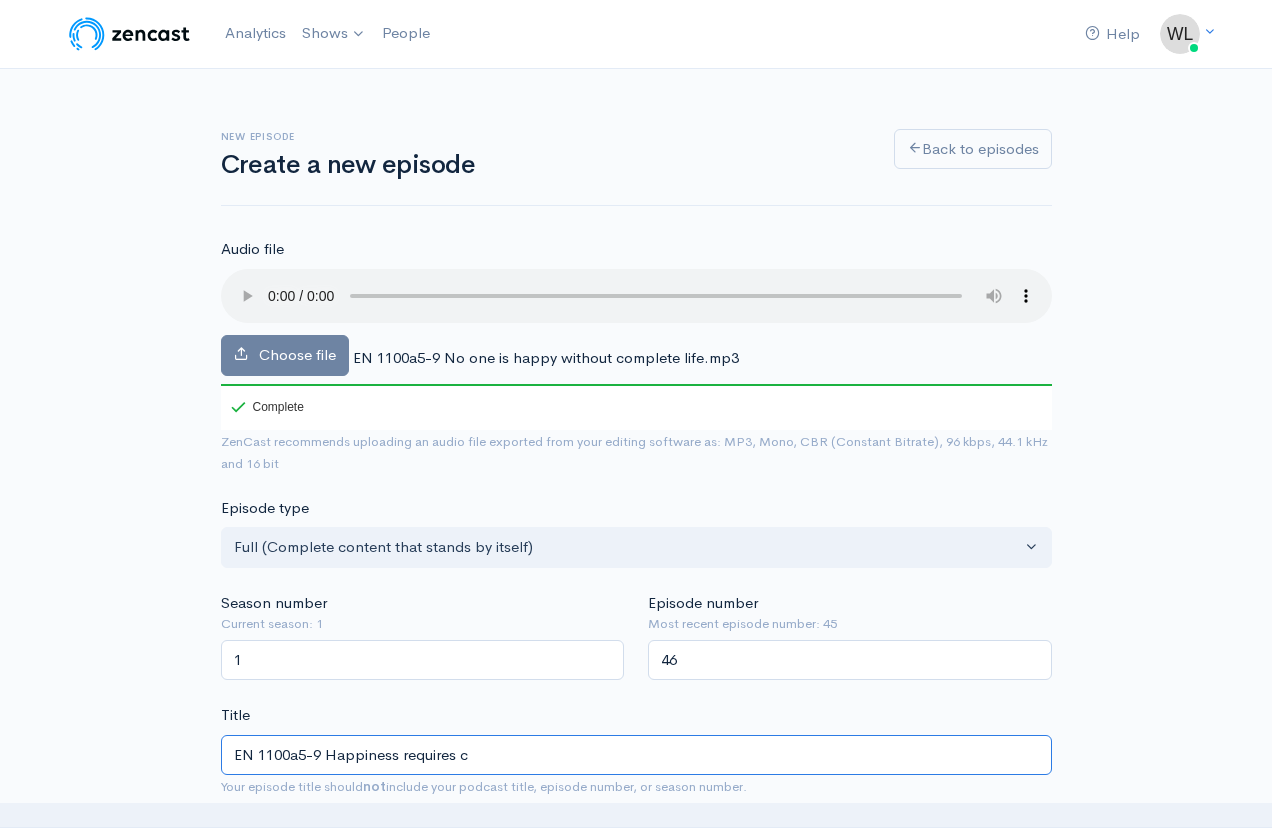 type on "en-1100a5-9-happiness-requires-c" 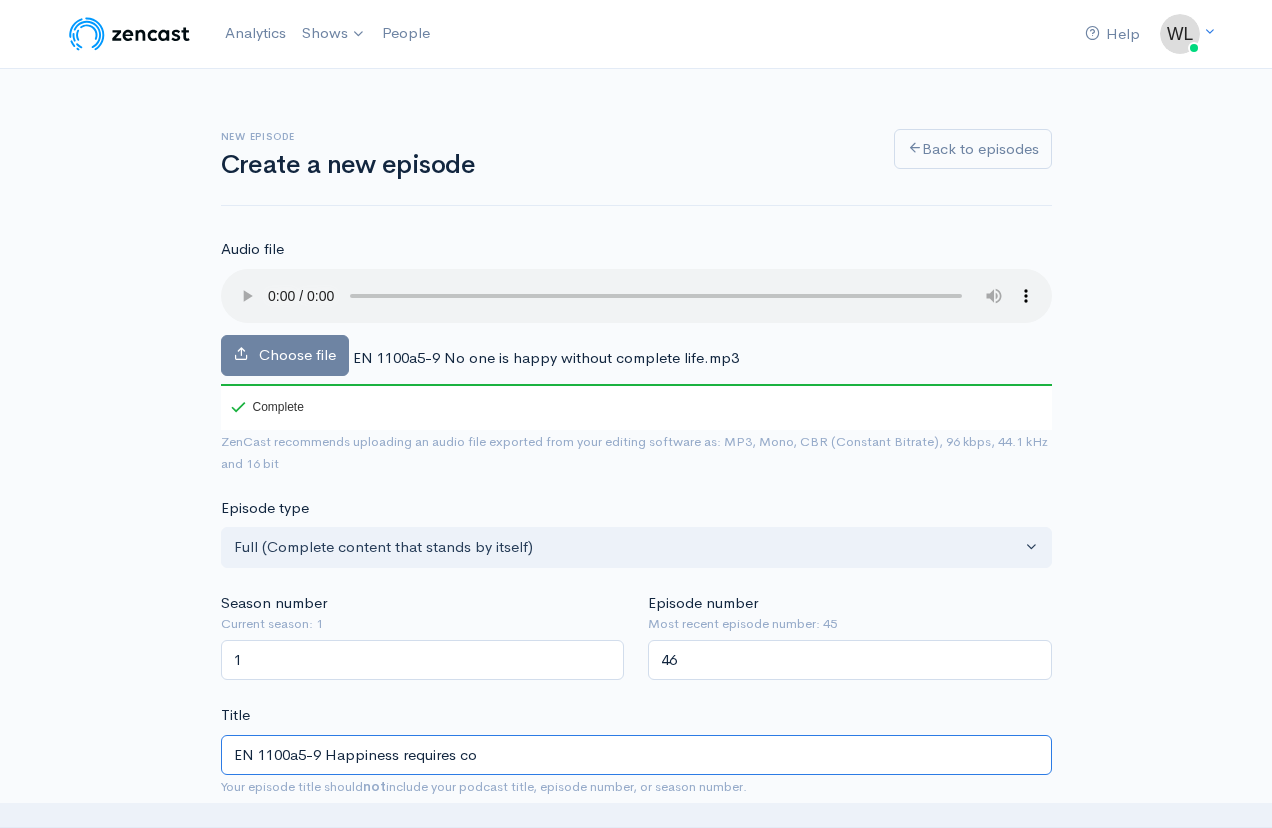 type on "en-1100a5-9-happiness-requires-co" 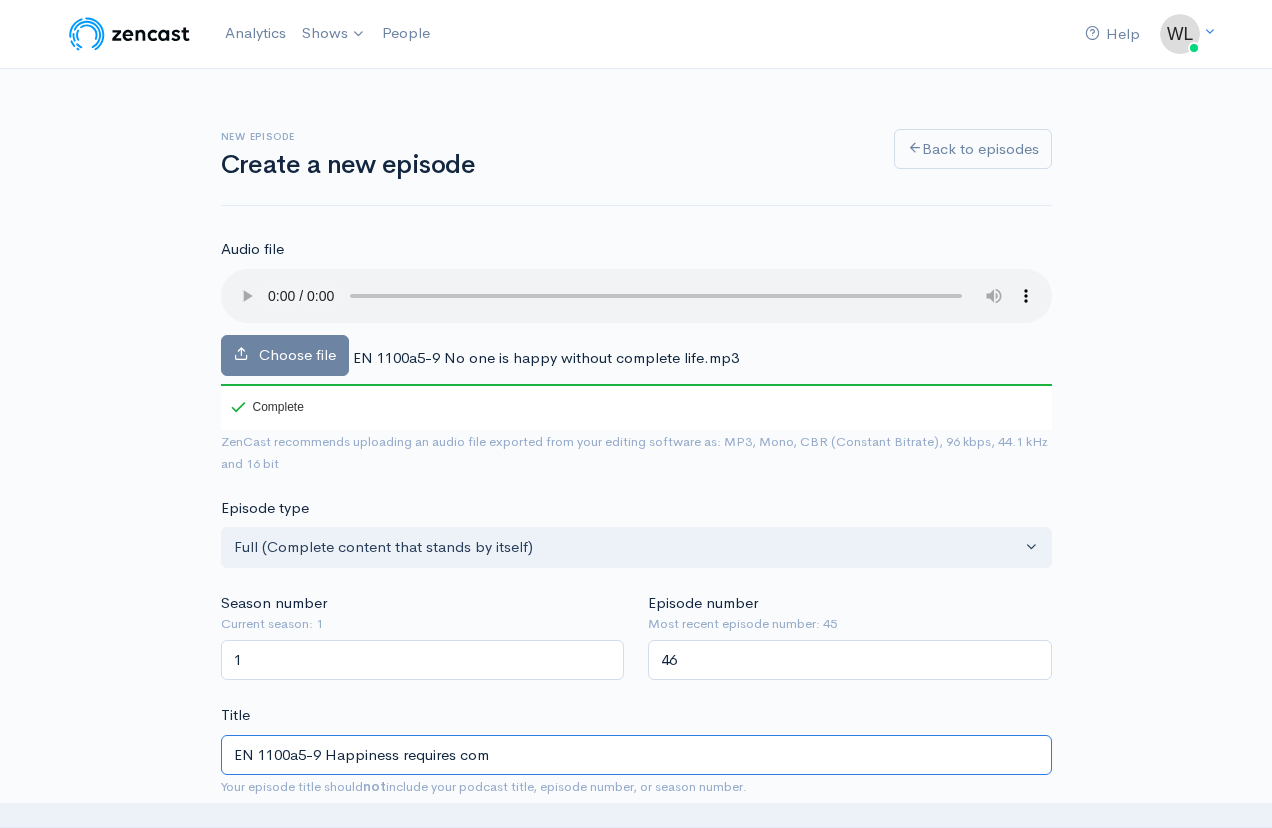 type on "en-1100a5-9-happiness-requires-com" 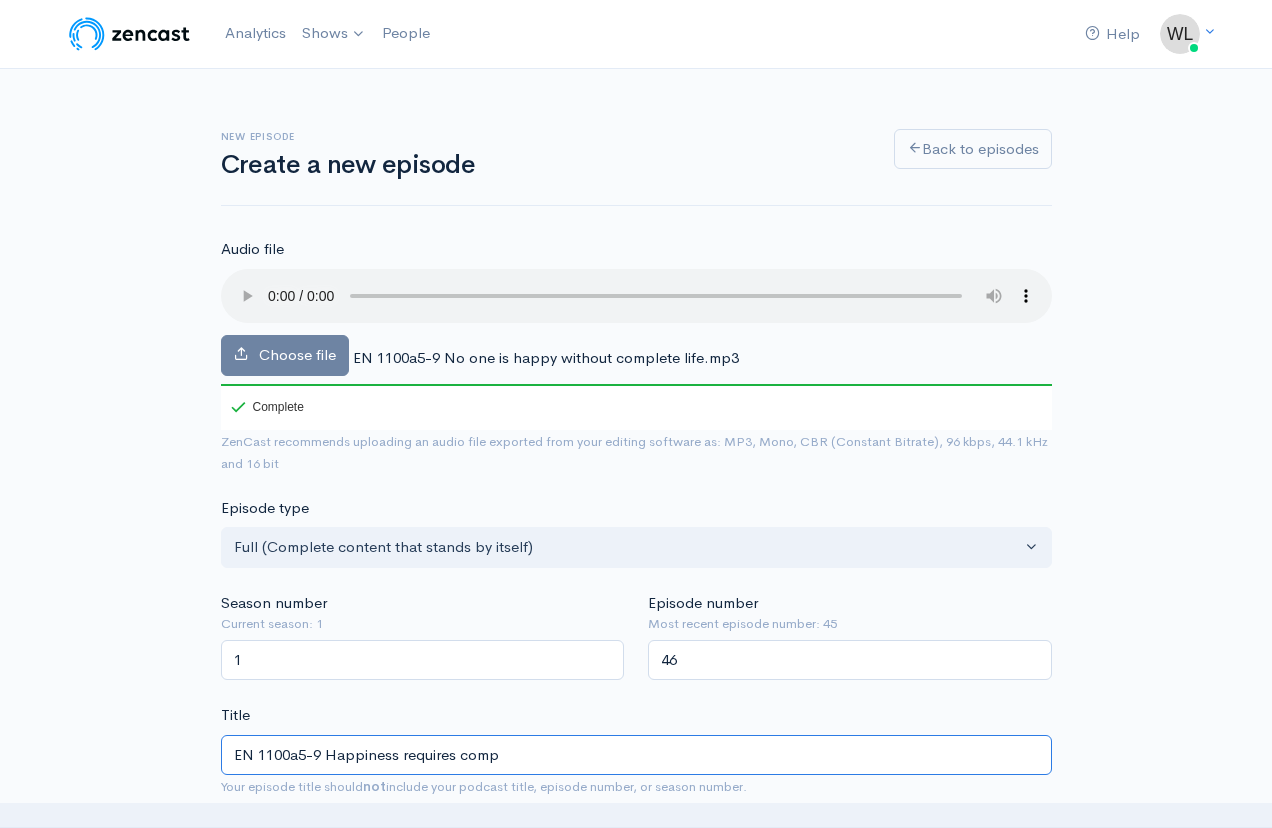 type on "en-1100a5-9-happiness-requires-comp" 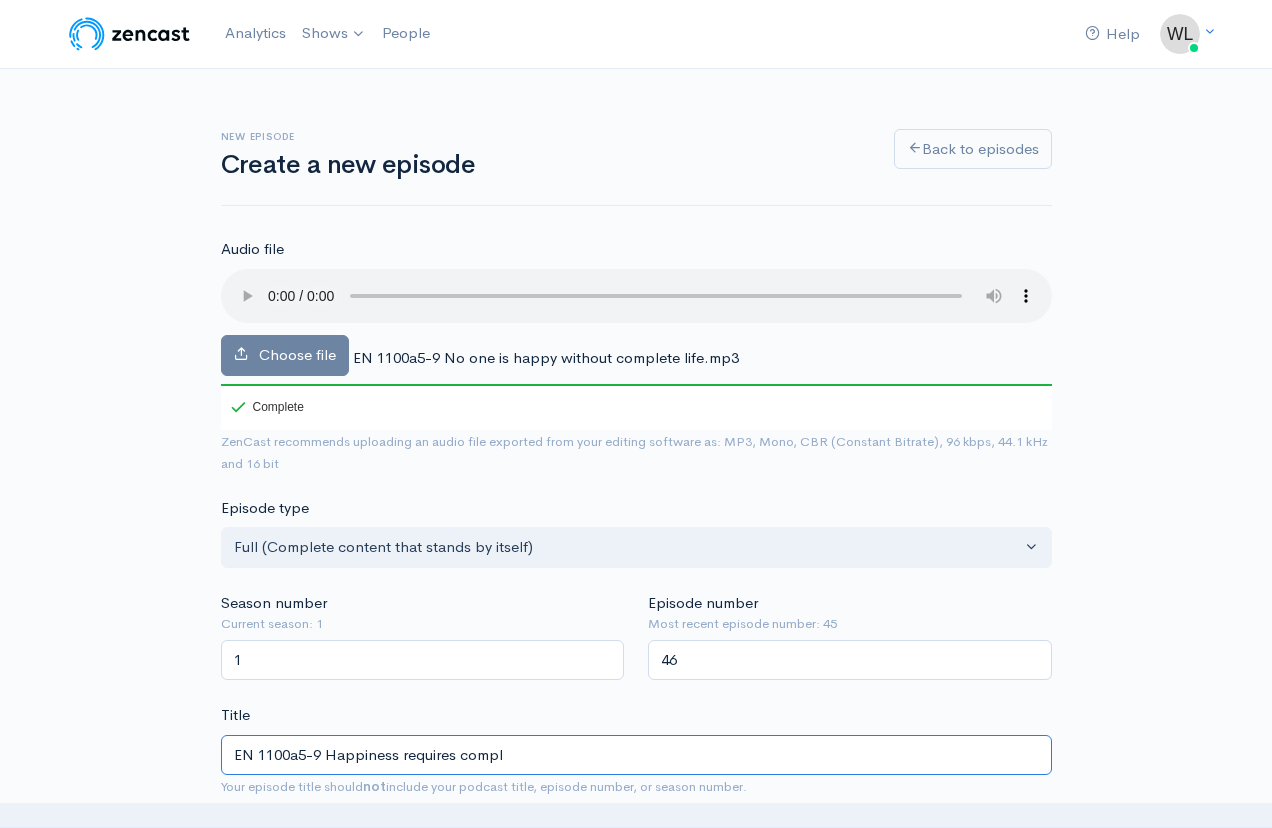 type on "en-1100a5-9-happiness-requires-compl" 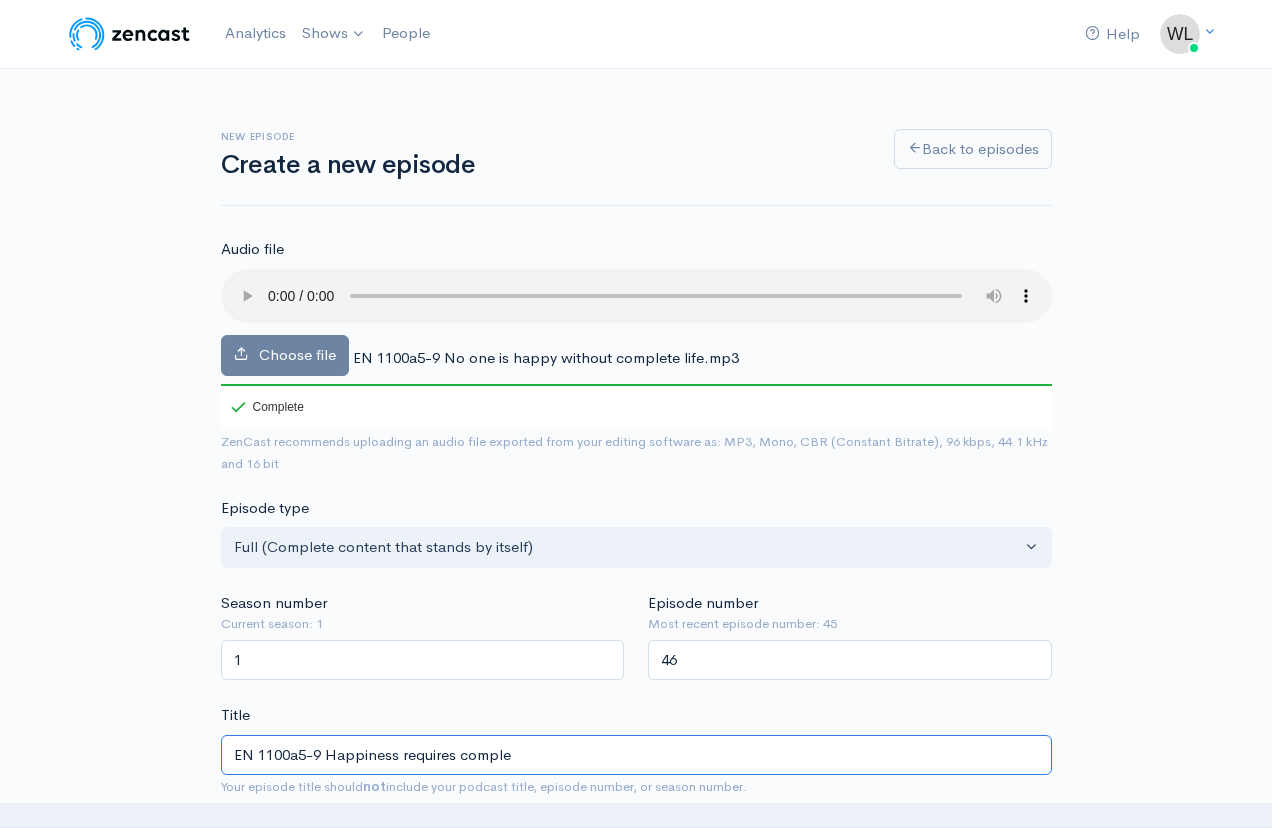 type on "en-1100a5-9-happiness-requires-comple" 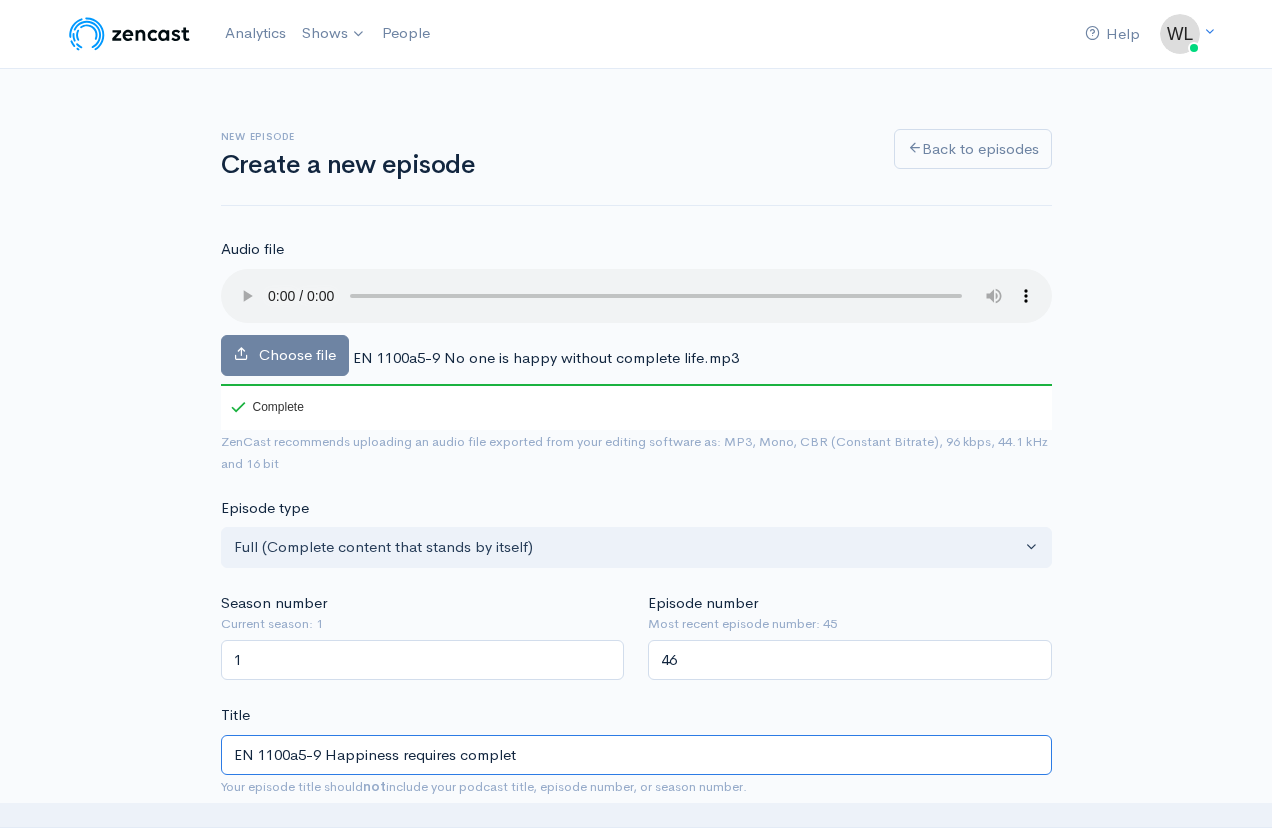 type on "en-1100a5-9-happiness-requires-complet" 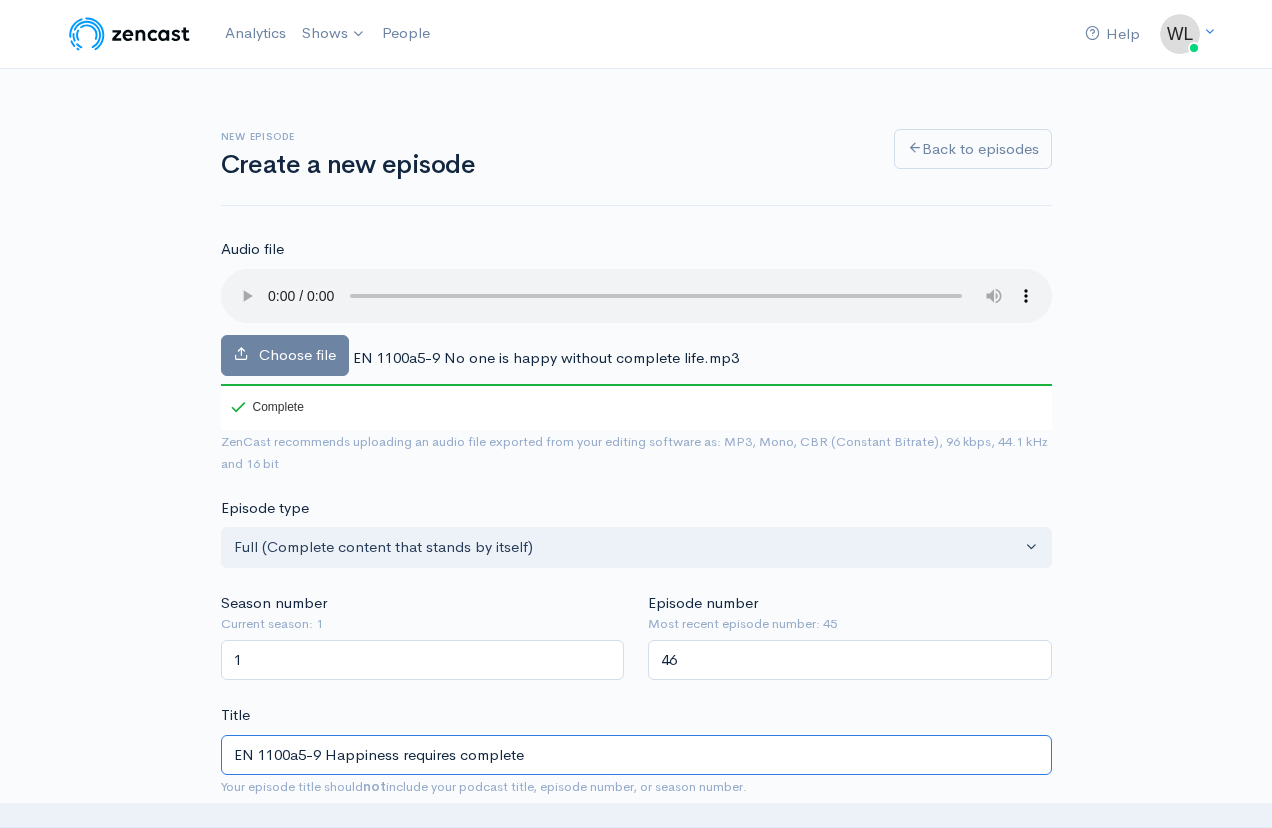 type on "en-1100a5-9-happiness-requires-complete" 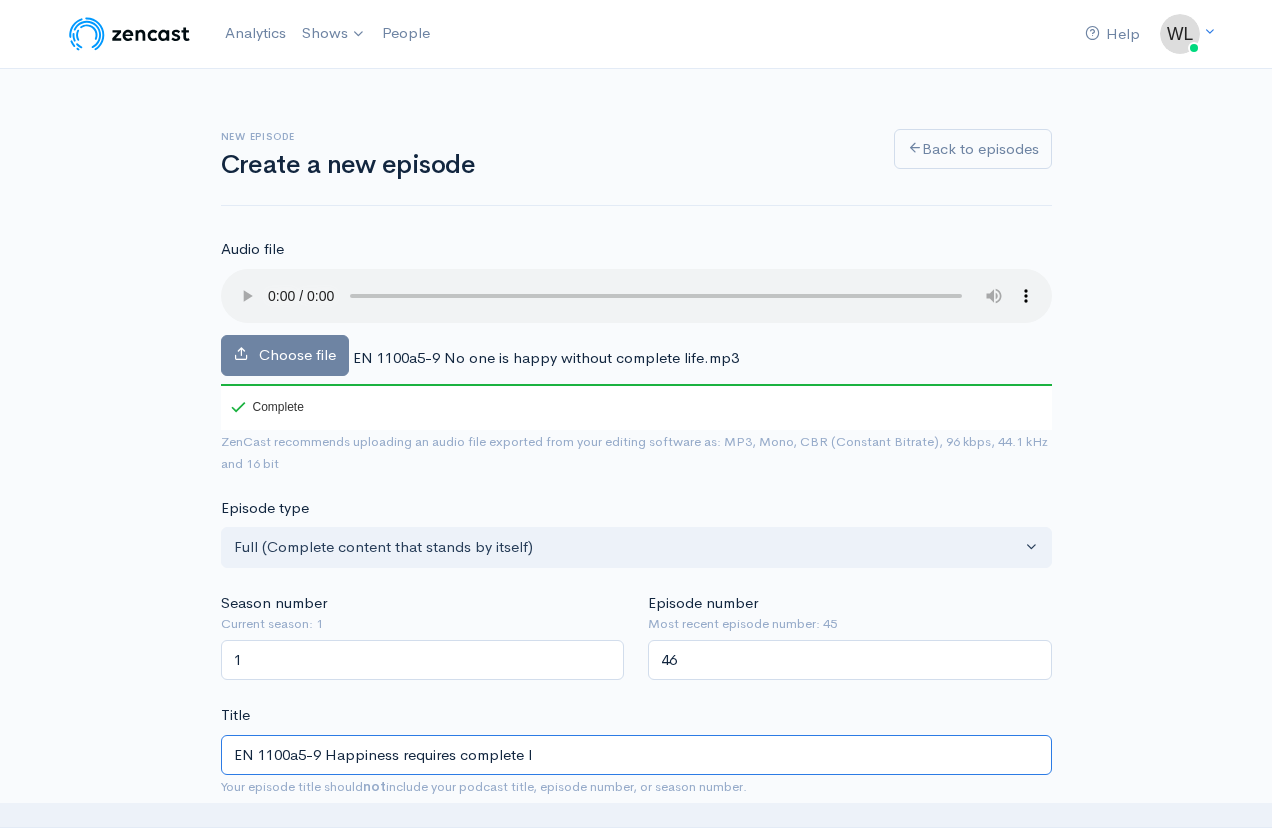 type on "en-1100a5-9-happiness-requires-complete-l" 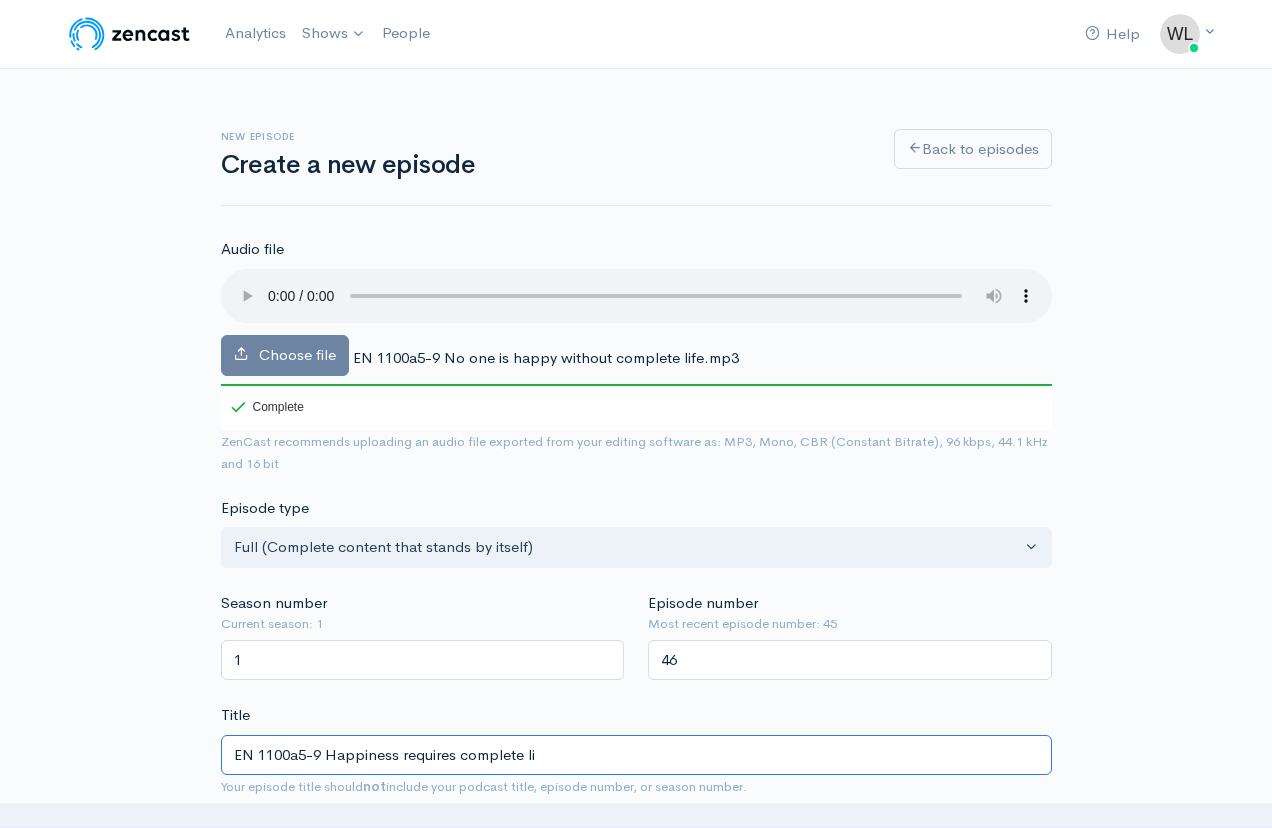 type on "en-1100a5-9-happiness-requires-complete-li" 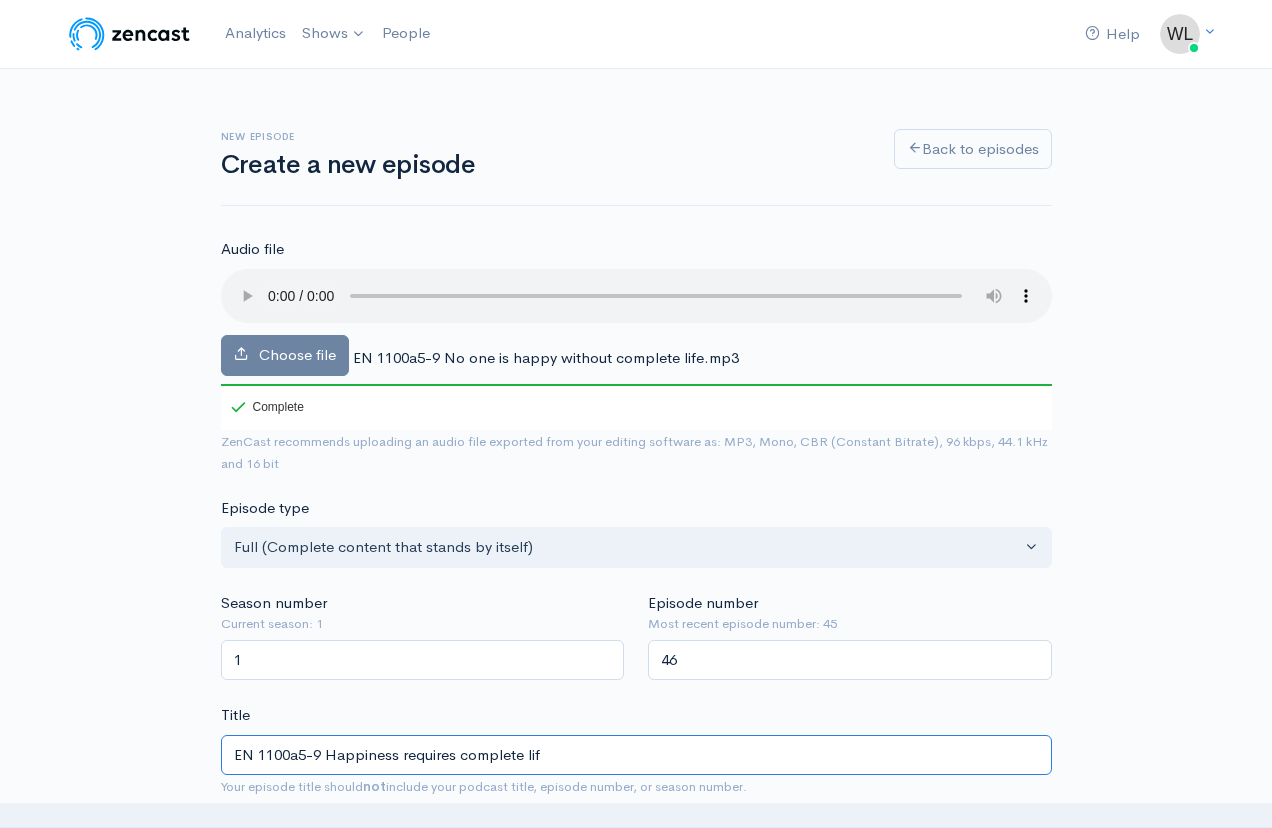 type on "en-1100a5-9-happiness-requires-complete-lif" 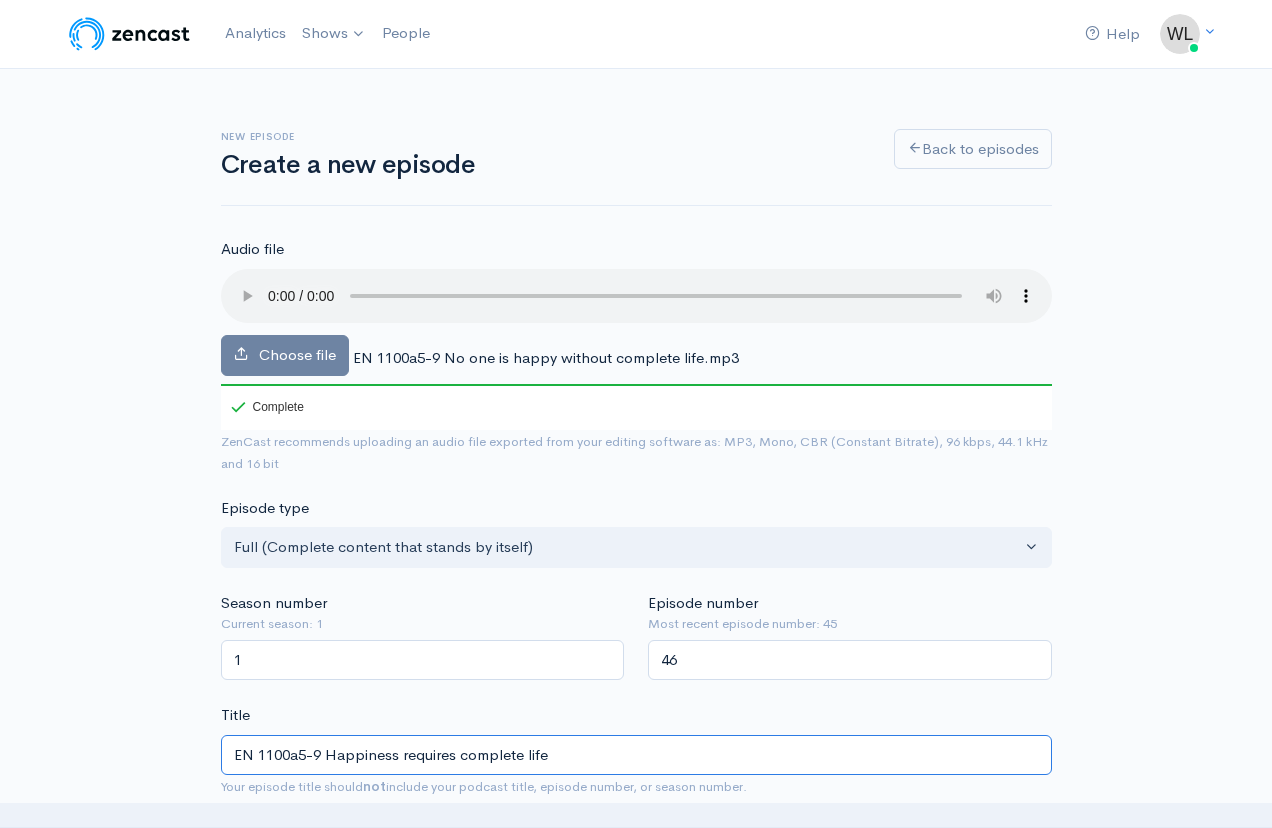 type on "en-1100a5-9-happiness-requires-complete-life" 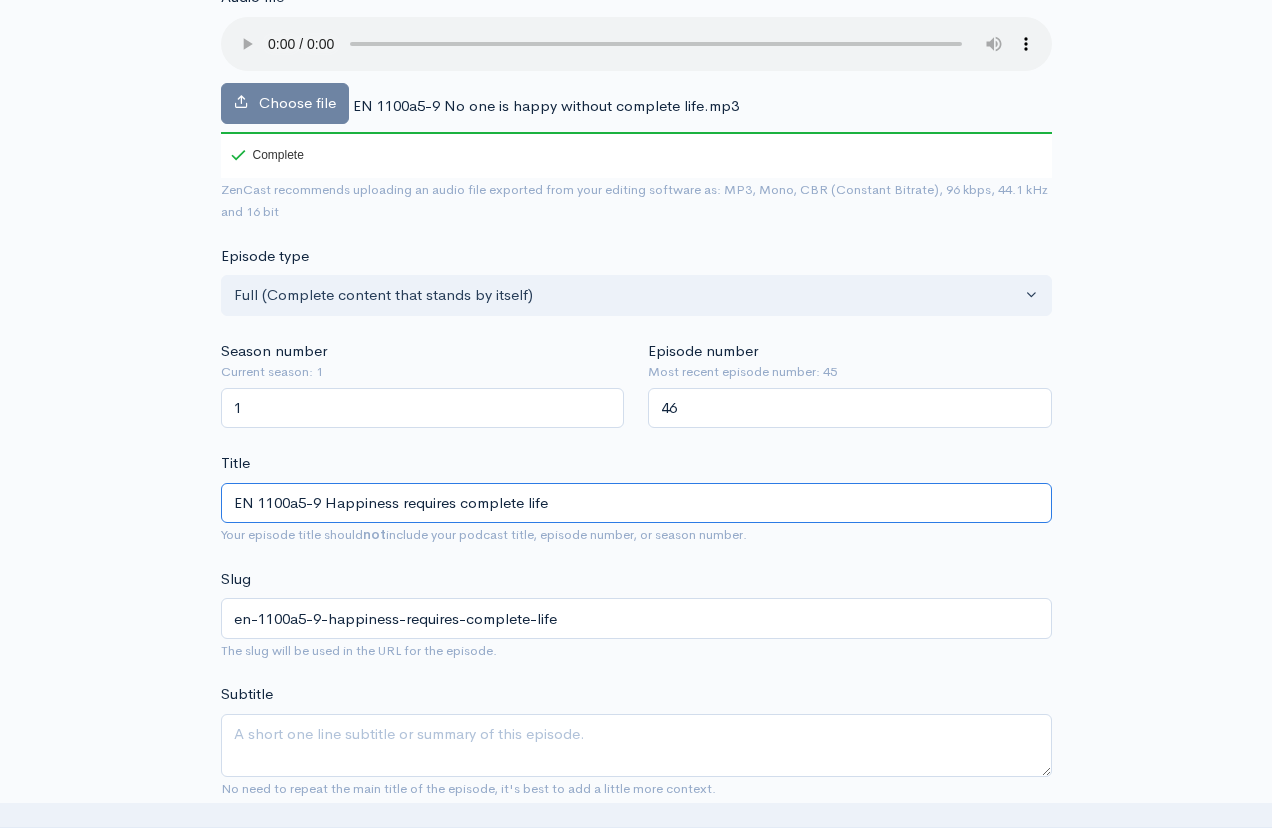 scroll, scrollTop: 245, scrollLeft: 0, axis: vertical 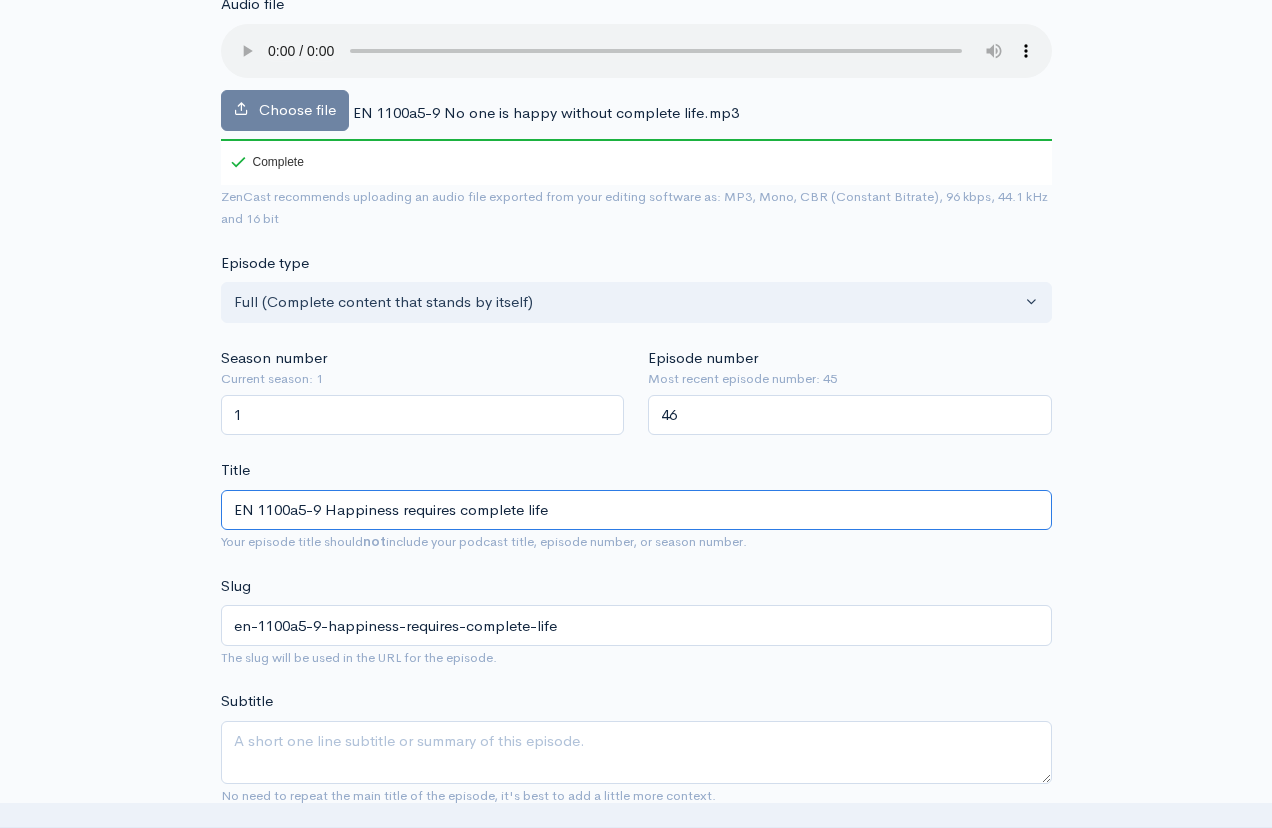 type on "EN 1100a5-9 Happiness requires complete life" 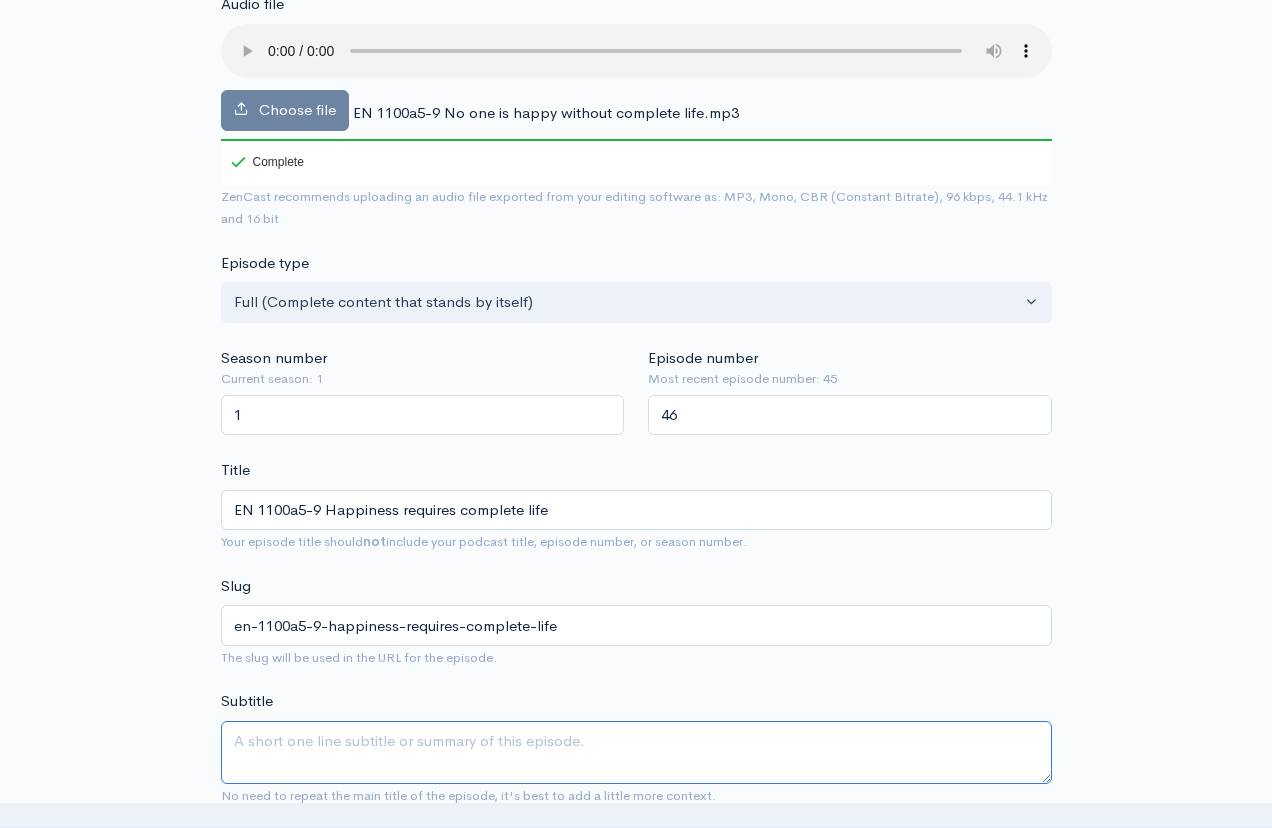 click on "Subtitle" at bounding box center (636, 752) 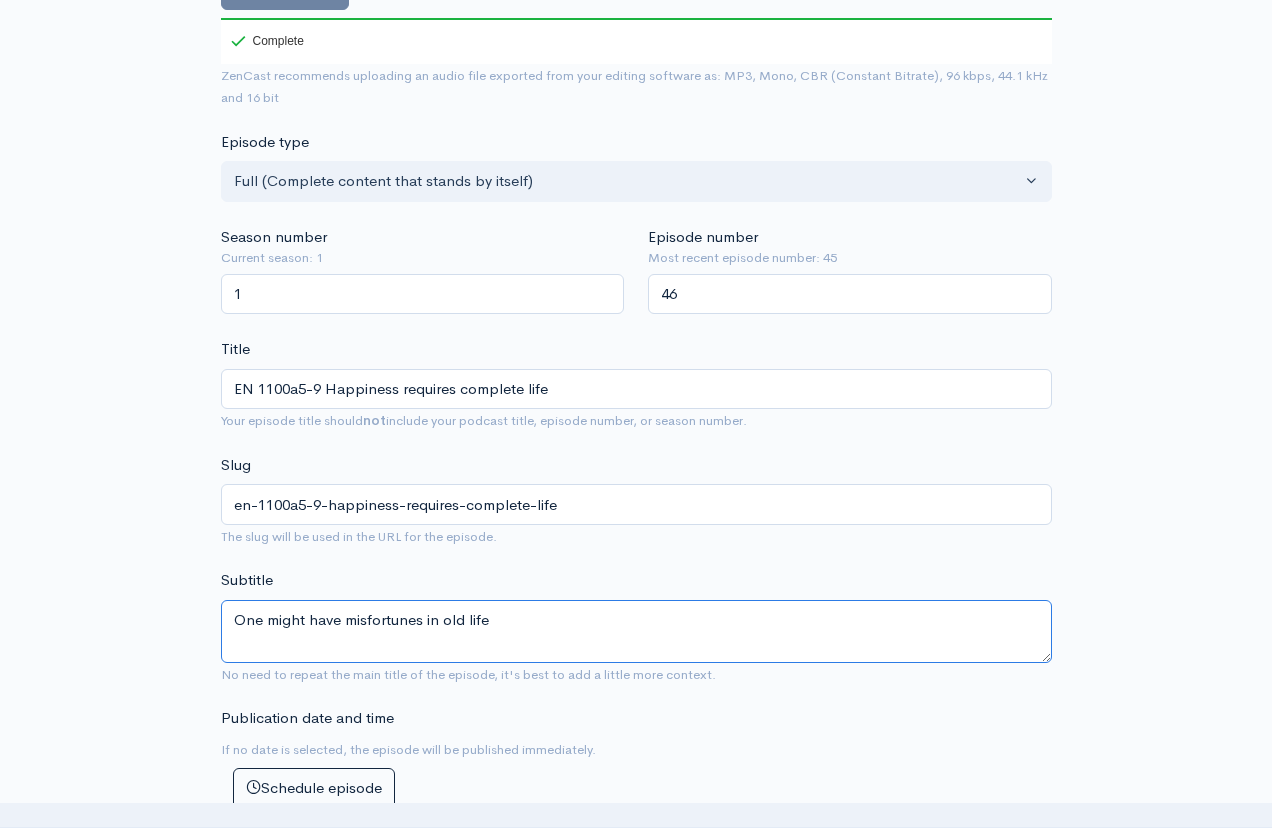 scroll, scrollTop: 616, scrollLeft: 0, axis: vertical 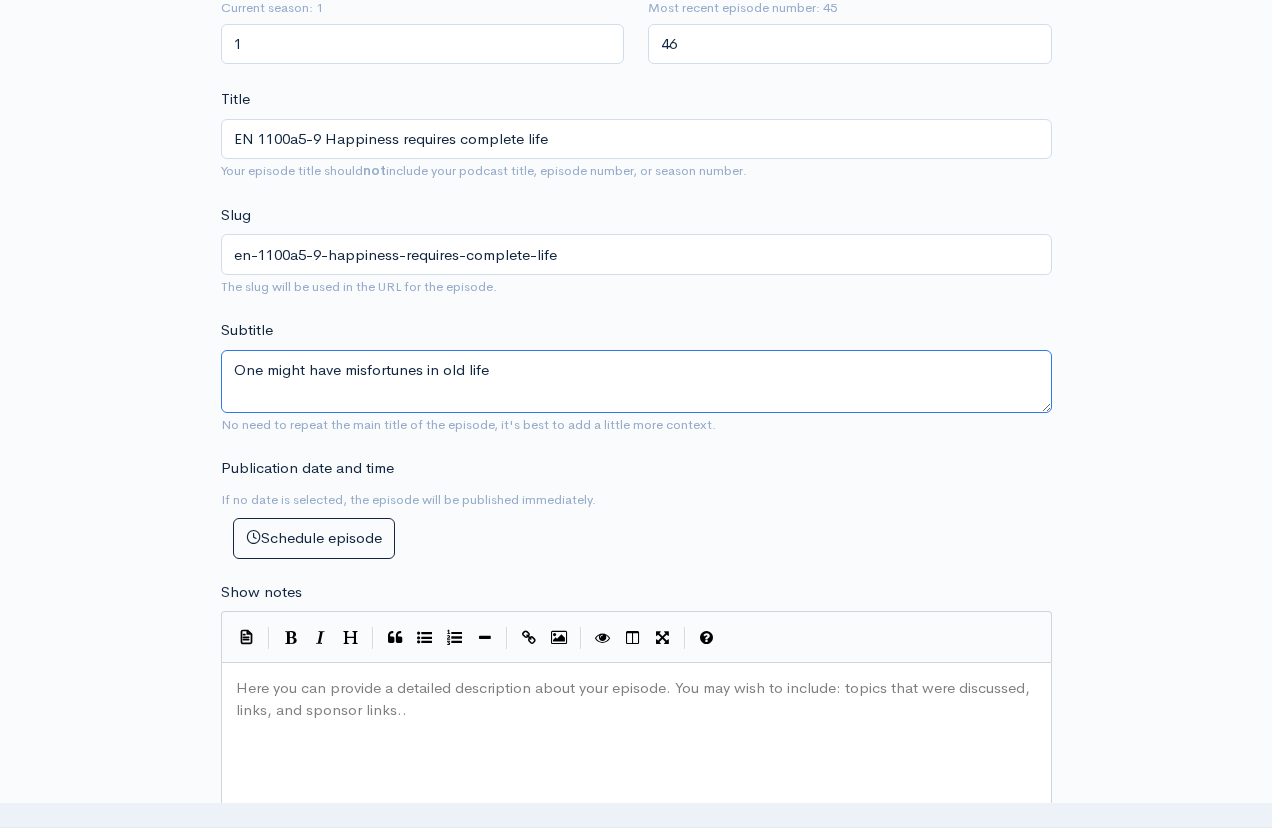 type on "One might have misfortunes in old life" 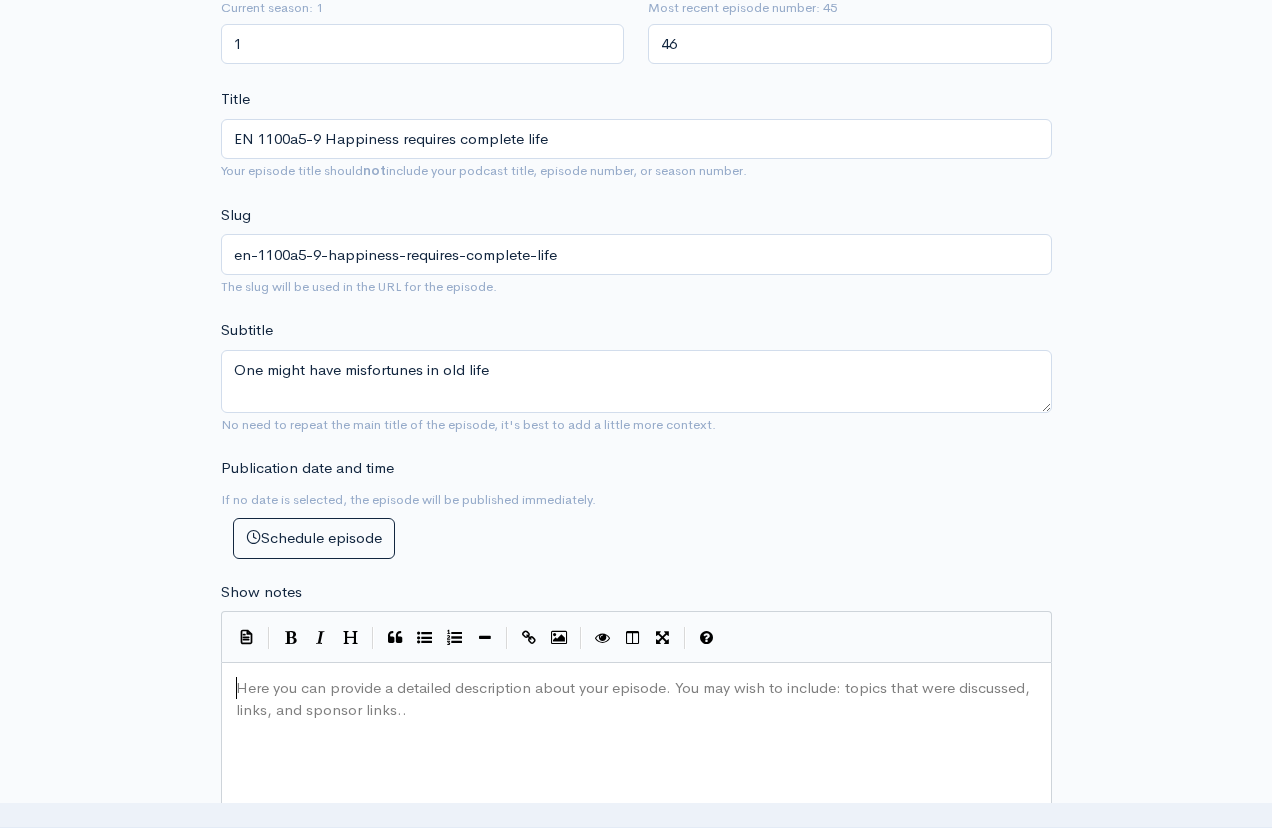 click on "Here you can provide a detailed description about your episode. You may wish to include: topics that were discussed, links, and sponsor links.." at bounding box center [636, 677] 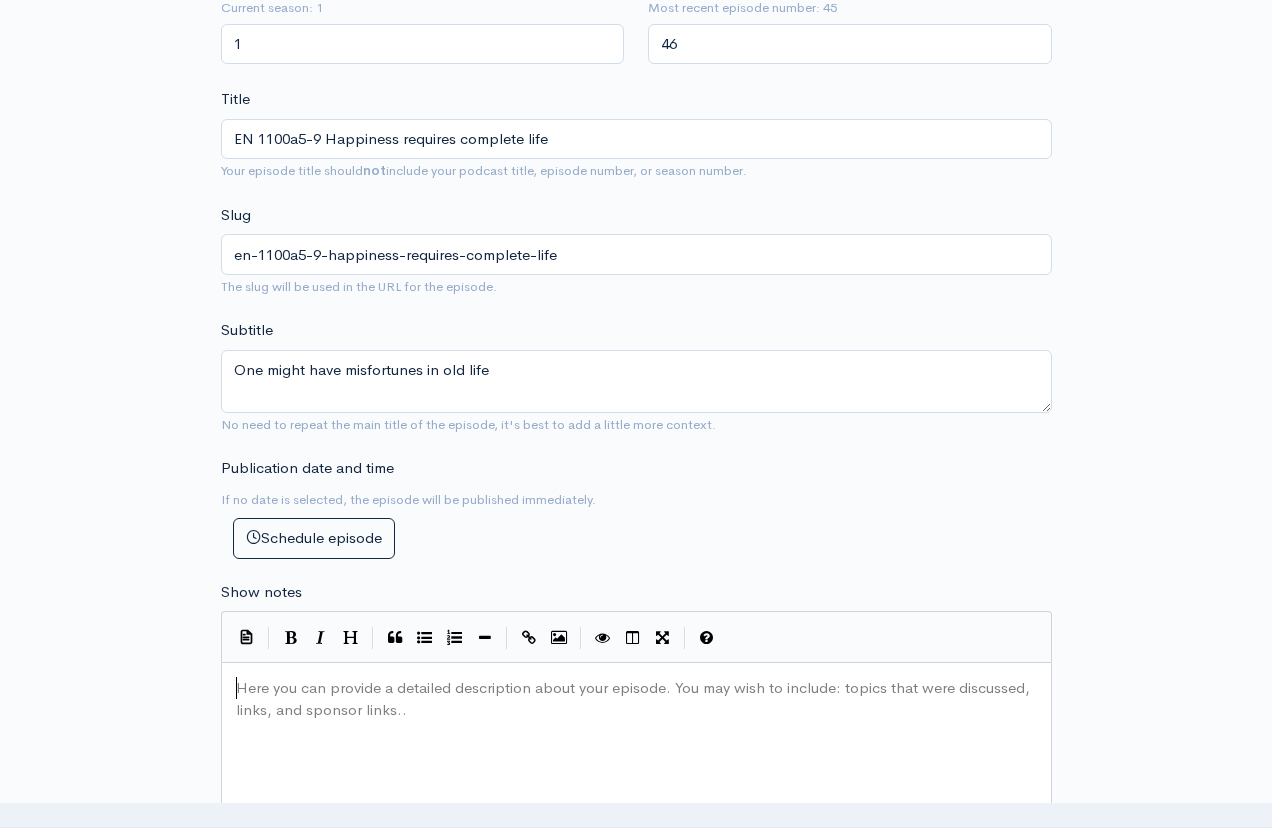 paste on "ife" 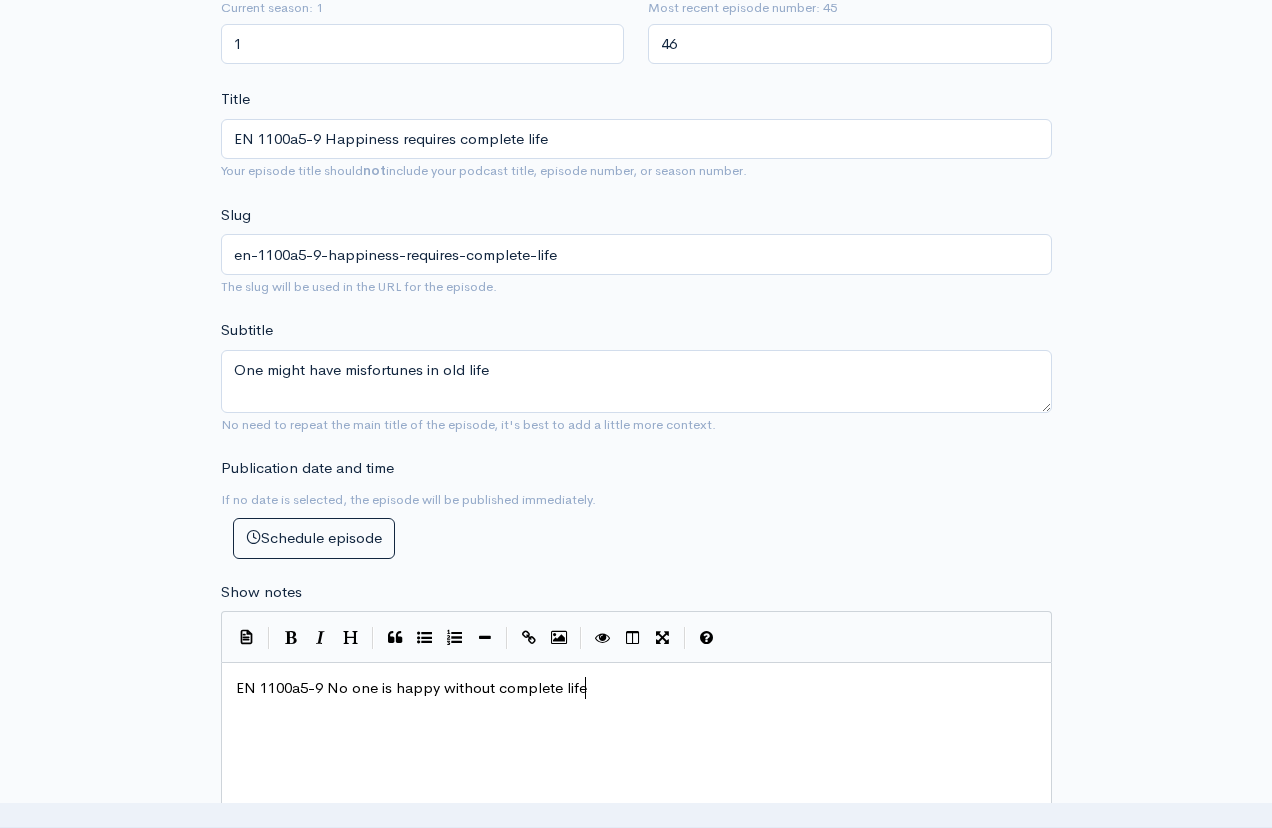 type on "EN 1100a5-9 No one is happy without complete life" 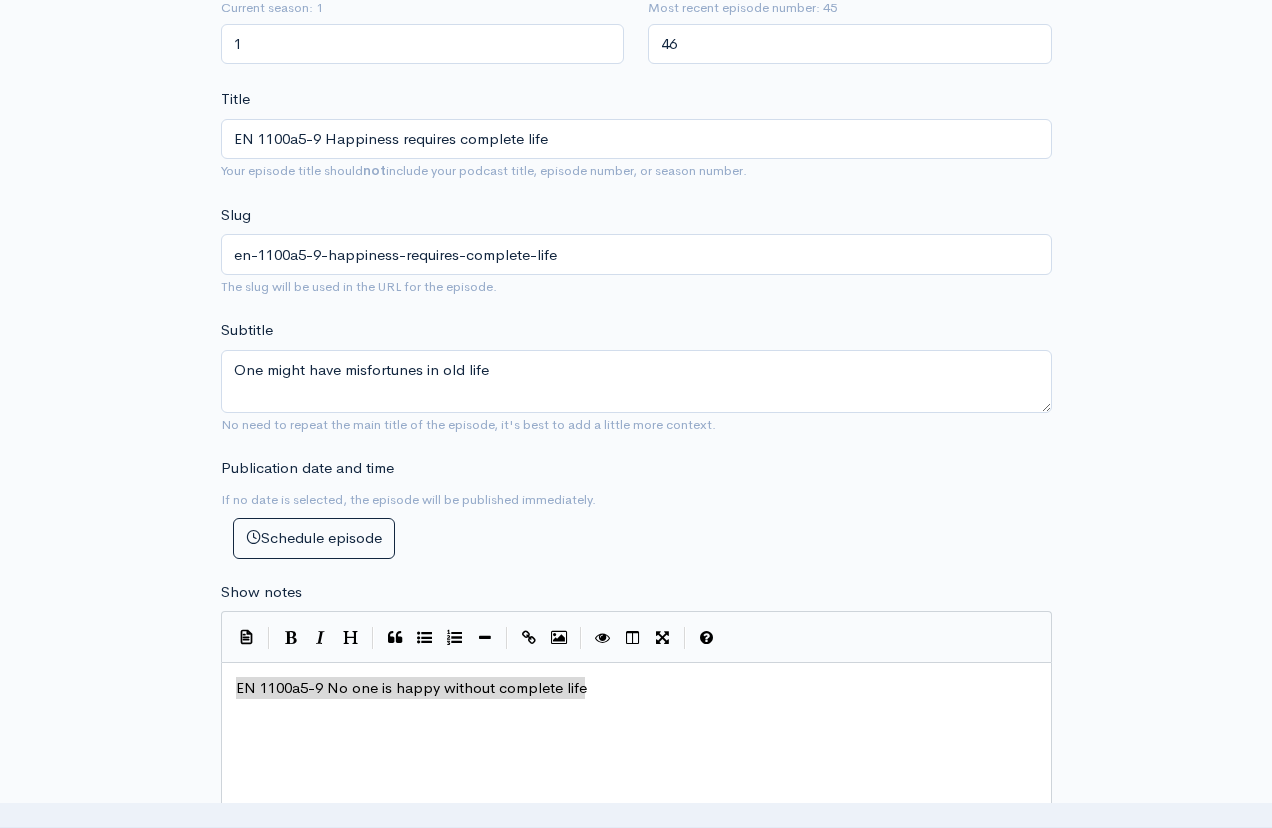 drag, startPoint x: 614, startPoint y: 677, endPoint x: 166, endPoint y: 677, distance: 448 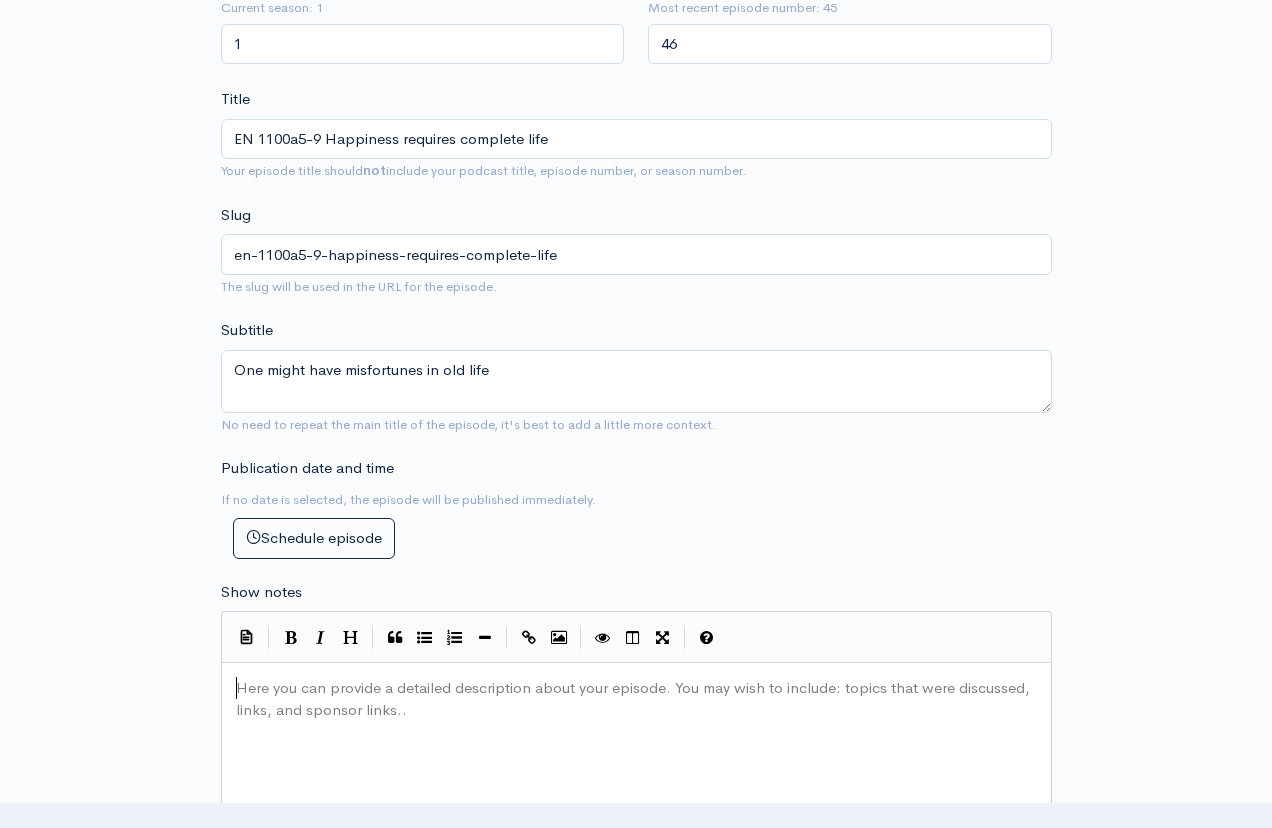 click on "Here you can provide a detailed description about your episode. You may wish to include: topics that were discussed, links, and sponsor links.. x   ​" at bounding box center (636, 688) 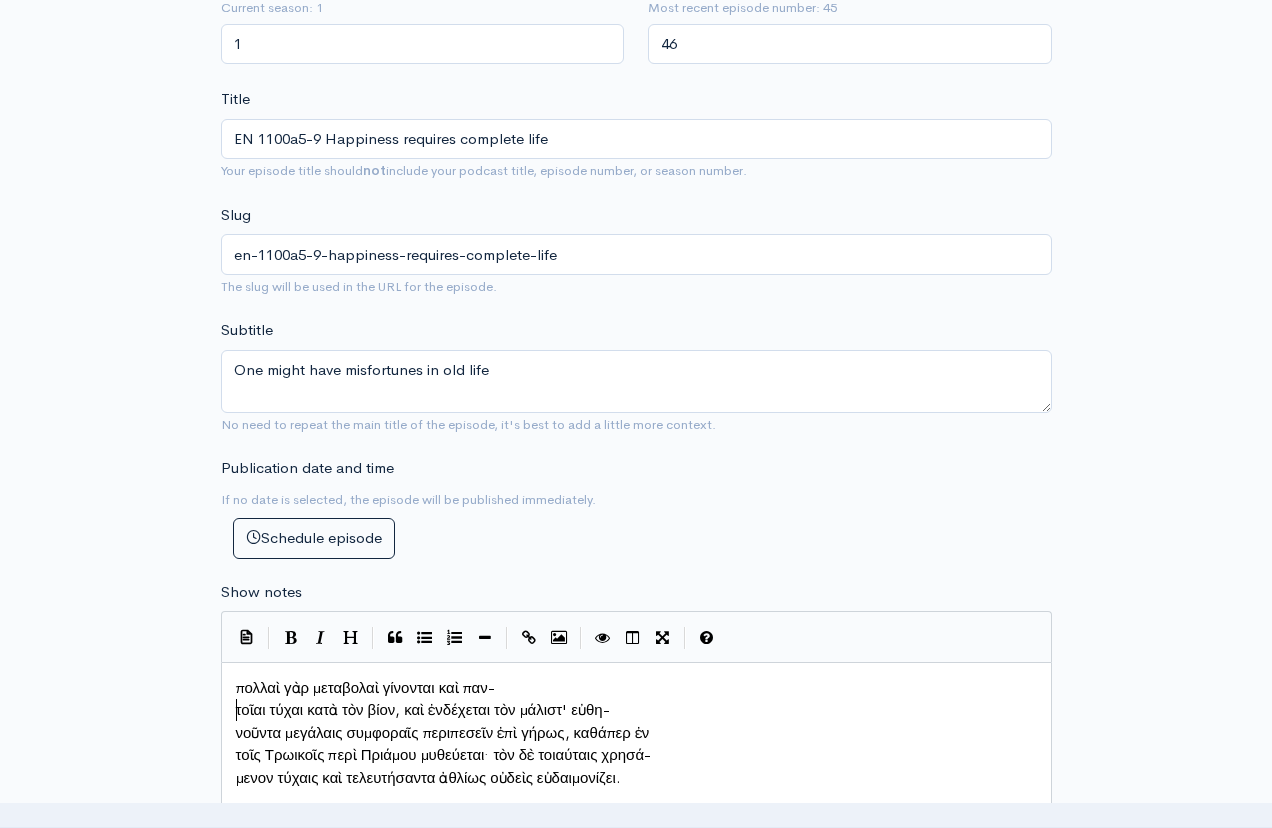 click on "τοῖαι τύχαι κατὰ τὸν βίον, καὶ ἐνδέχεται τὸν μάλιστ' εὐθη-" at bounding box center [636, 710] 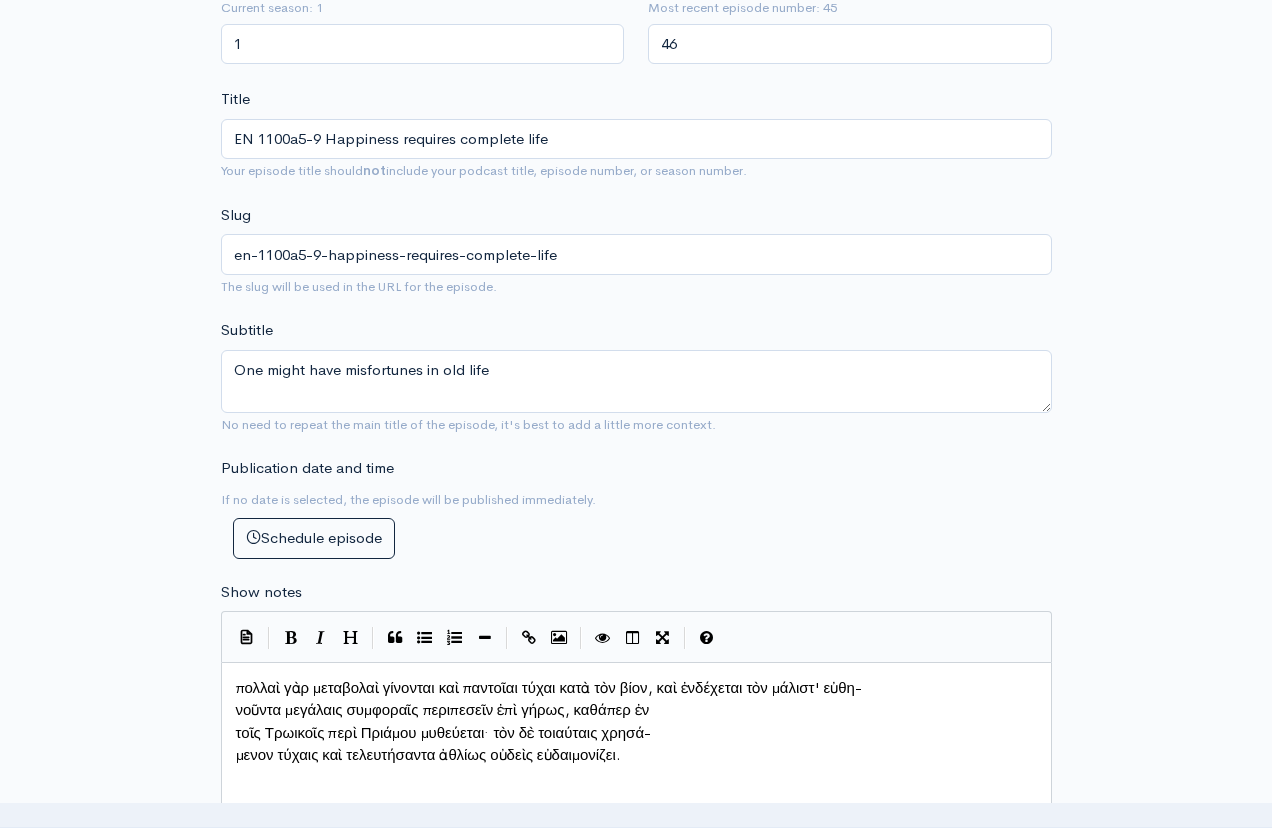 click on "νοῦντα μεγάλαις συμφοραῖς περιπεσεῖν ἐπὶ γήρως, καθάπερ ἐν" at bounding box center (636, 710) 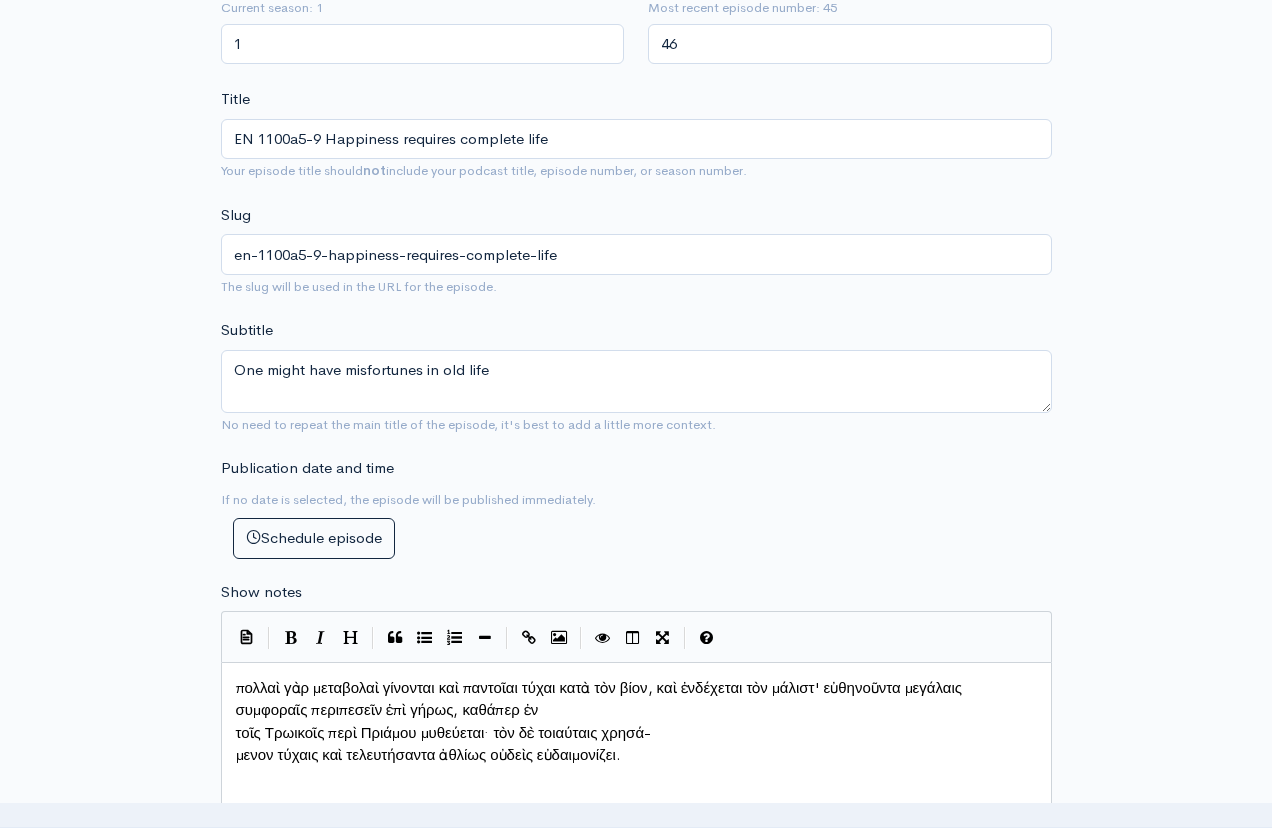 click on "τοῖς Τρωικοῖς περὶ Πριάμου μυθεύεται· τὸν δὲ τοιαύταις χρησά-" at bounding box center [444, 732] 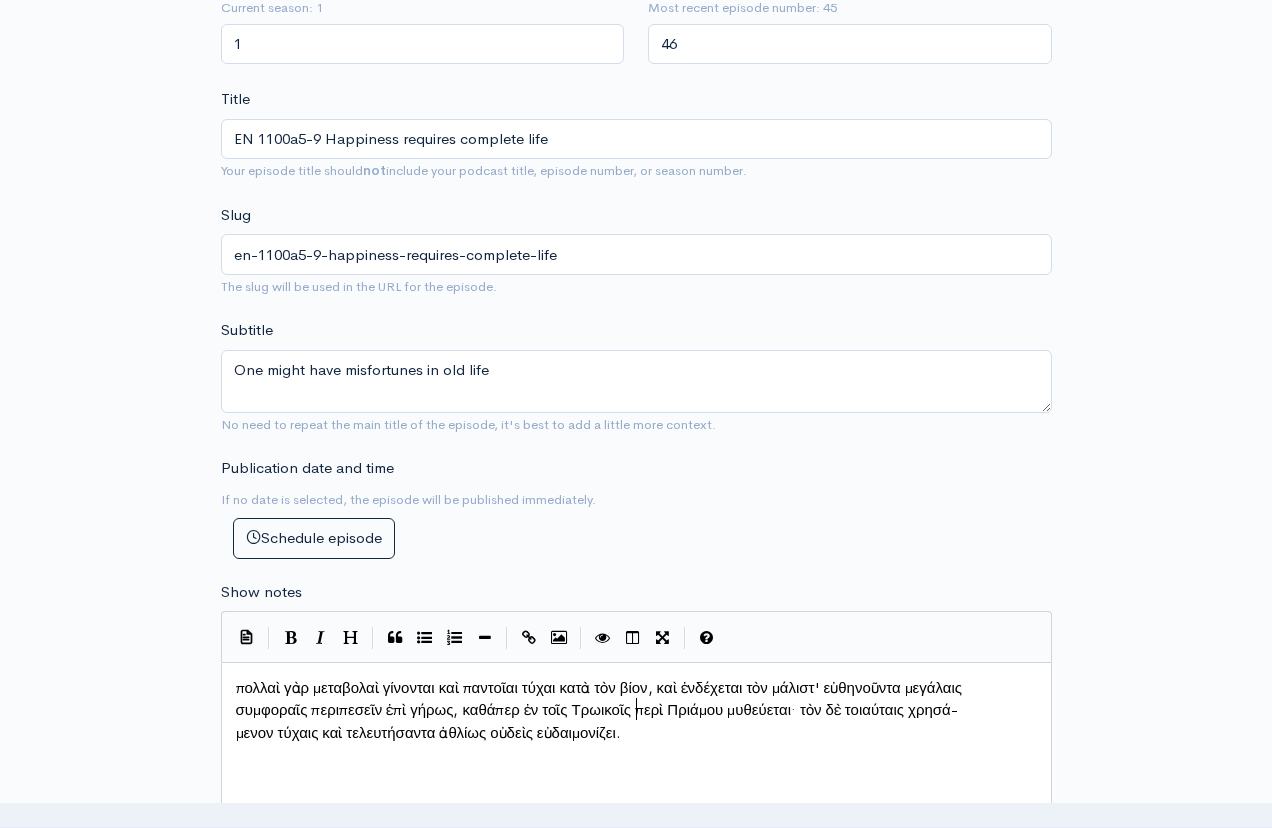 scroll, scrollTop: 10, scrollLeft: 4, axis: both 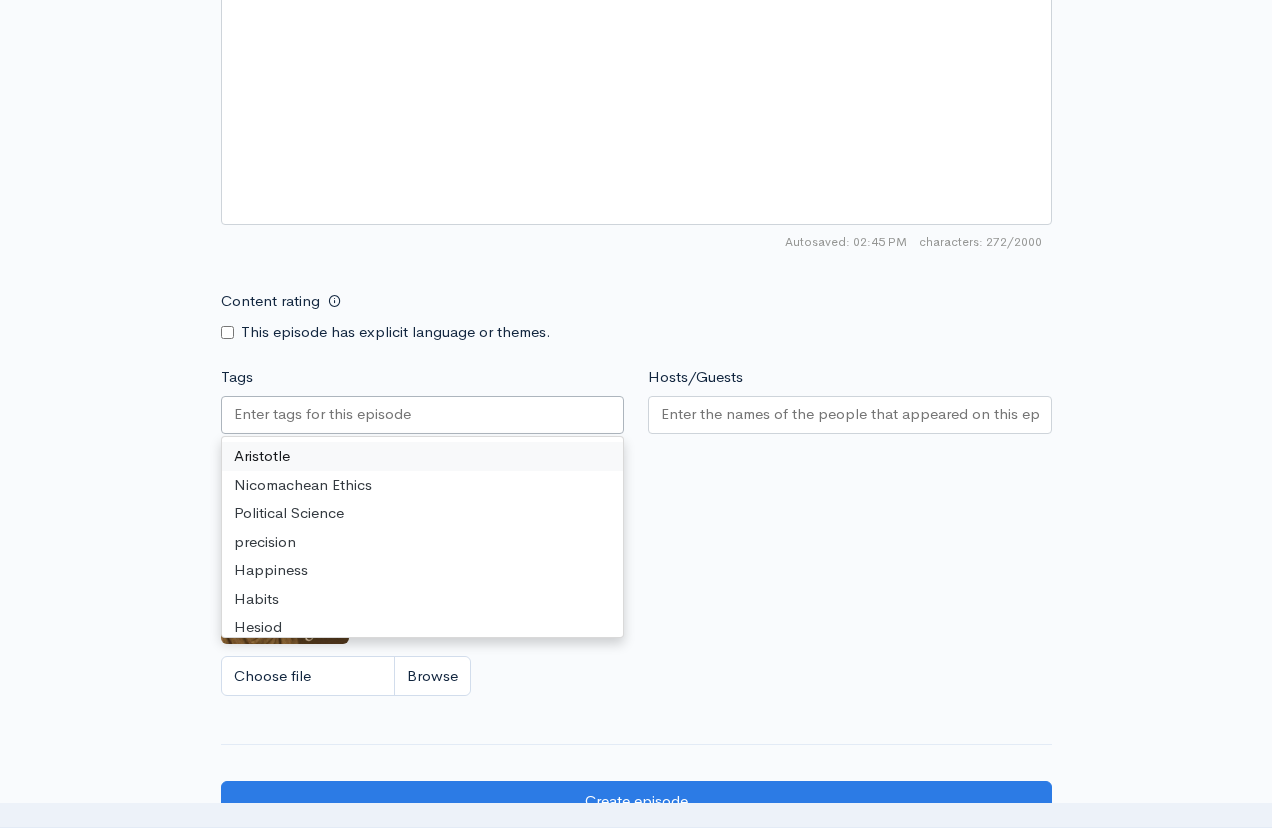 click on "Tags" at bounding box center [324, 414] 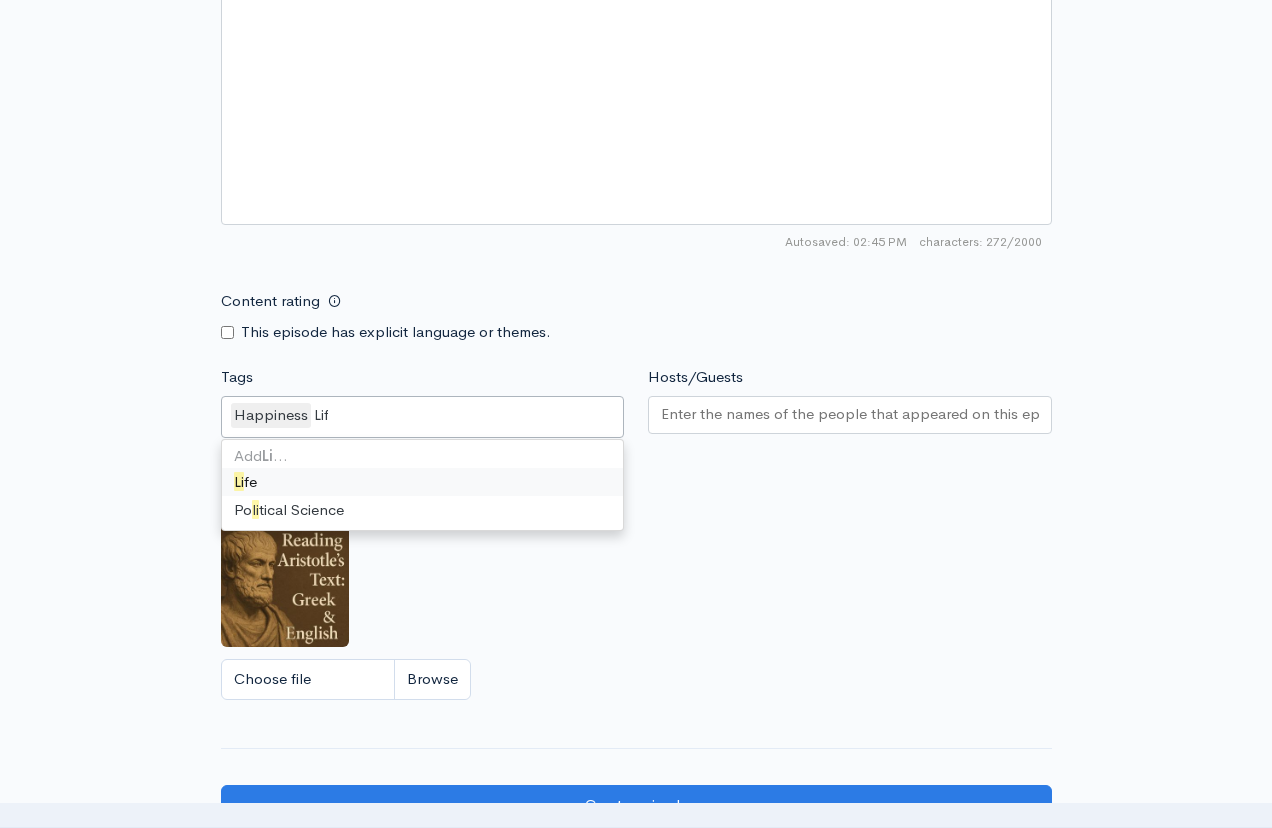 scroll, scrollTop: 0, scrollLeft: 0, axis: both 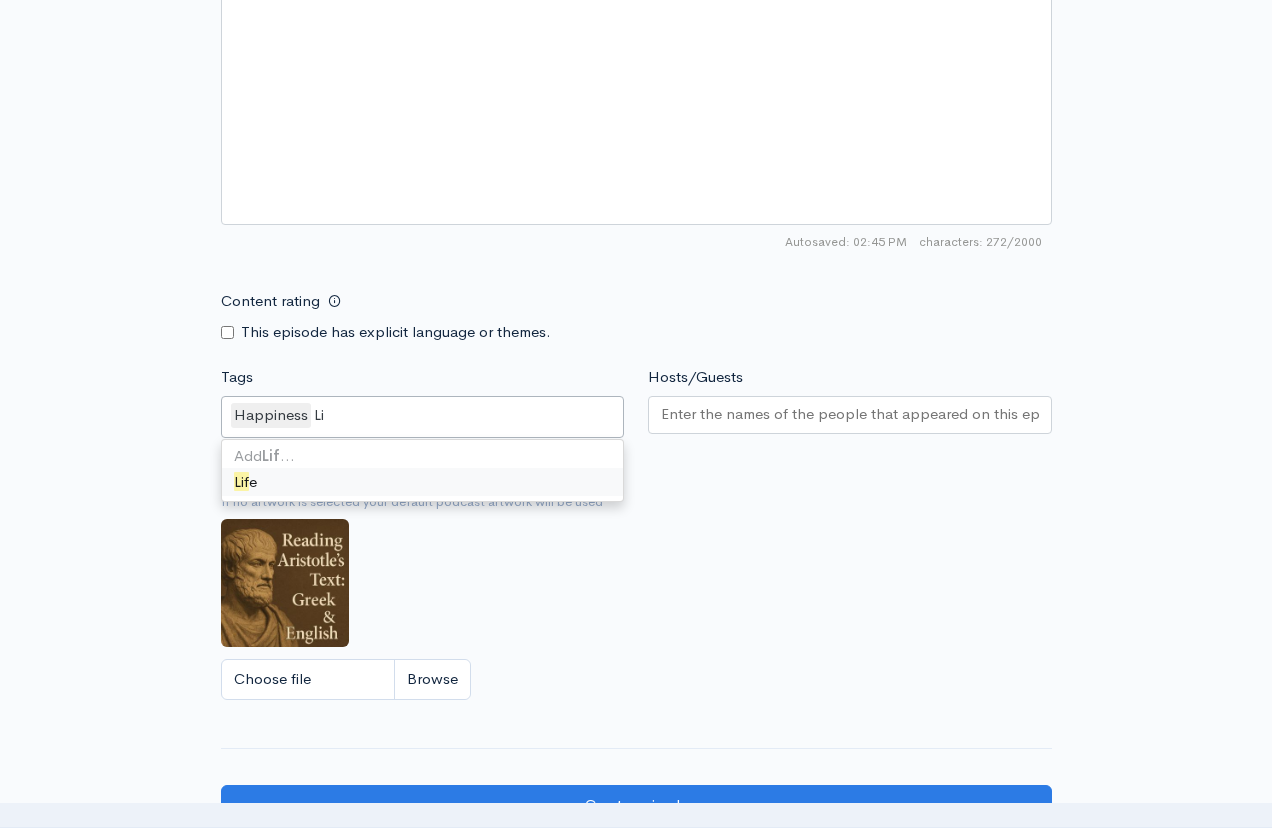 type on "L" 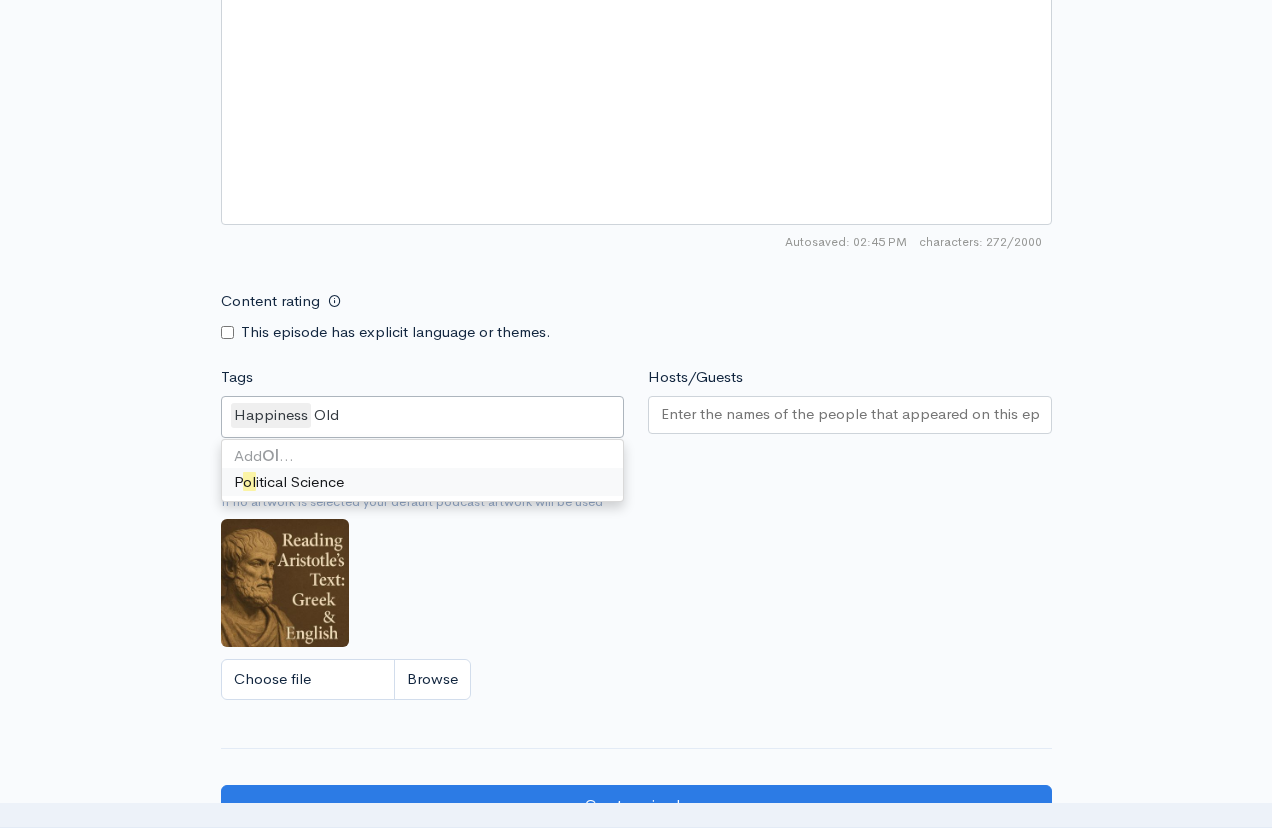 scroll, scrollTop: 0, scrollLeft: 0, axis: both 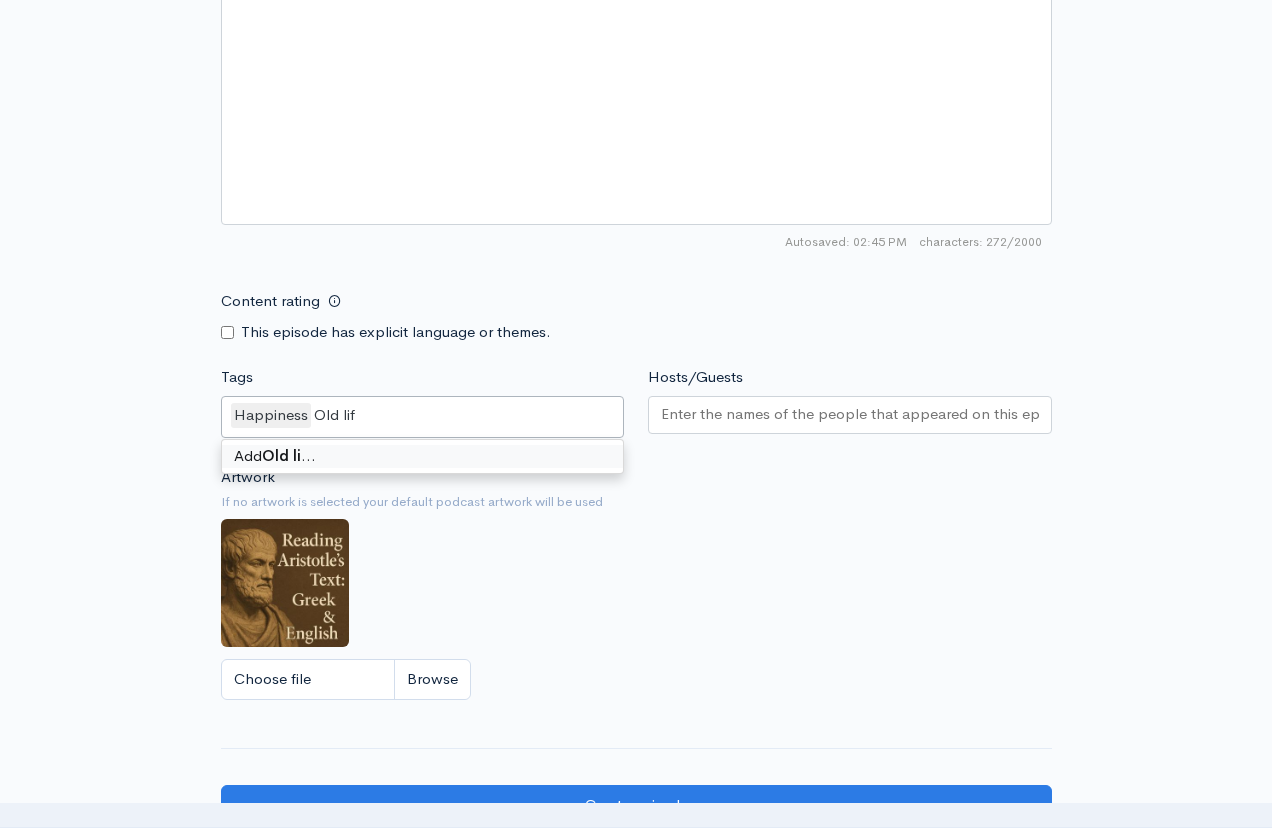 type on "Old life" 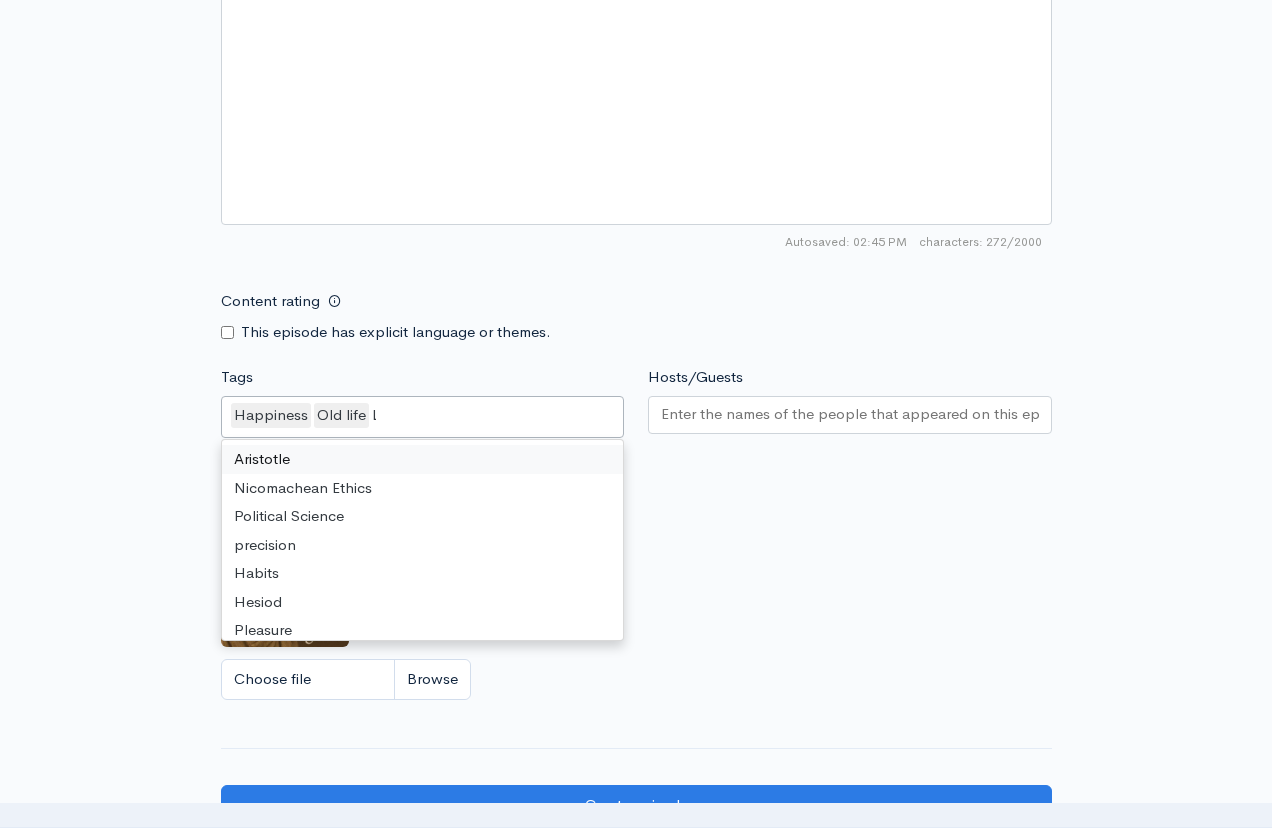 scroll, scrollTop: 33, scrollLeft: 0, axis: vertical 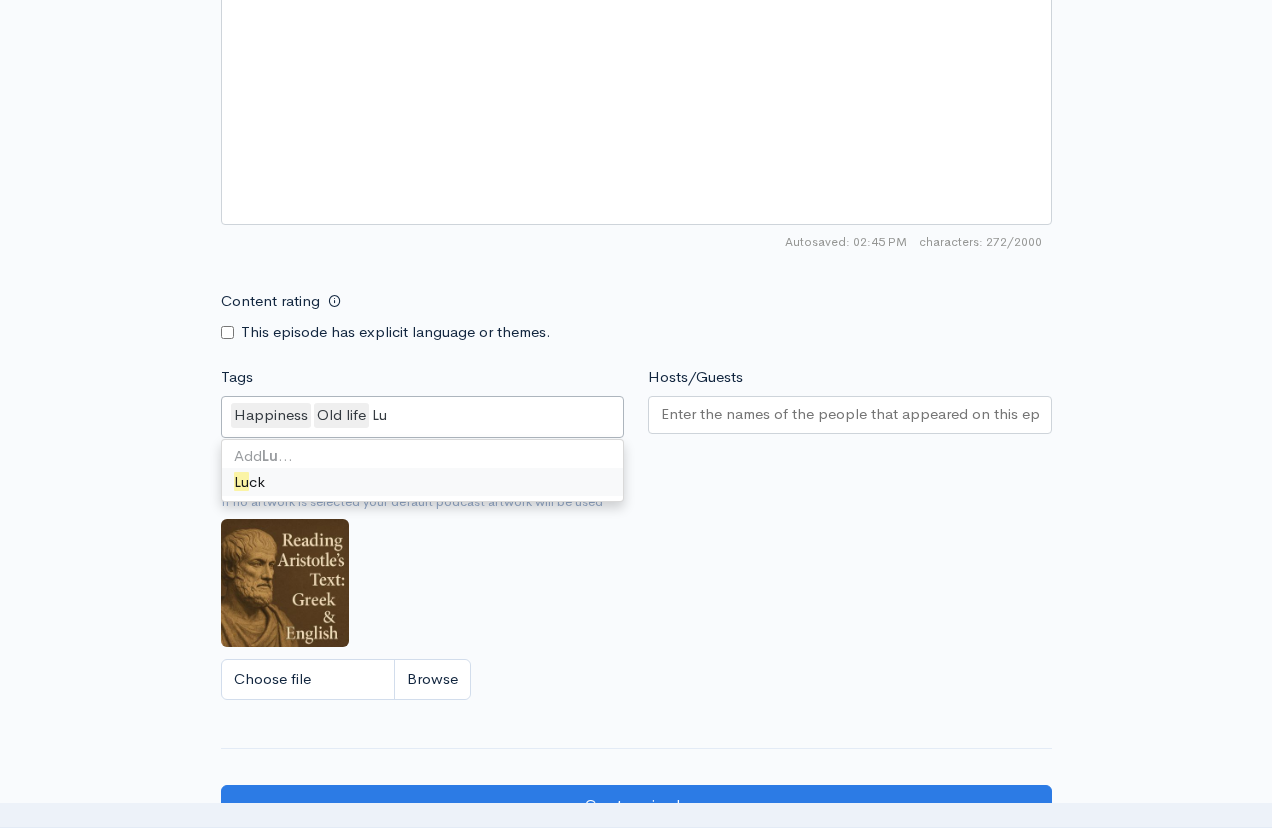 type on "Luc" 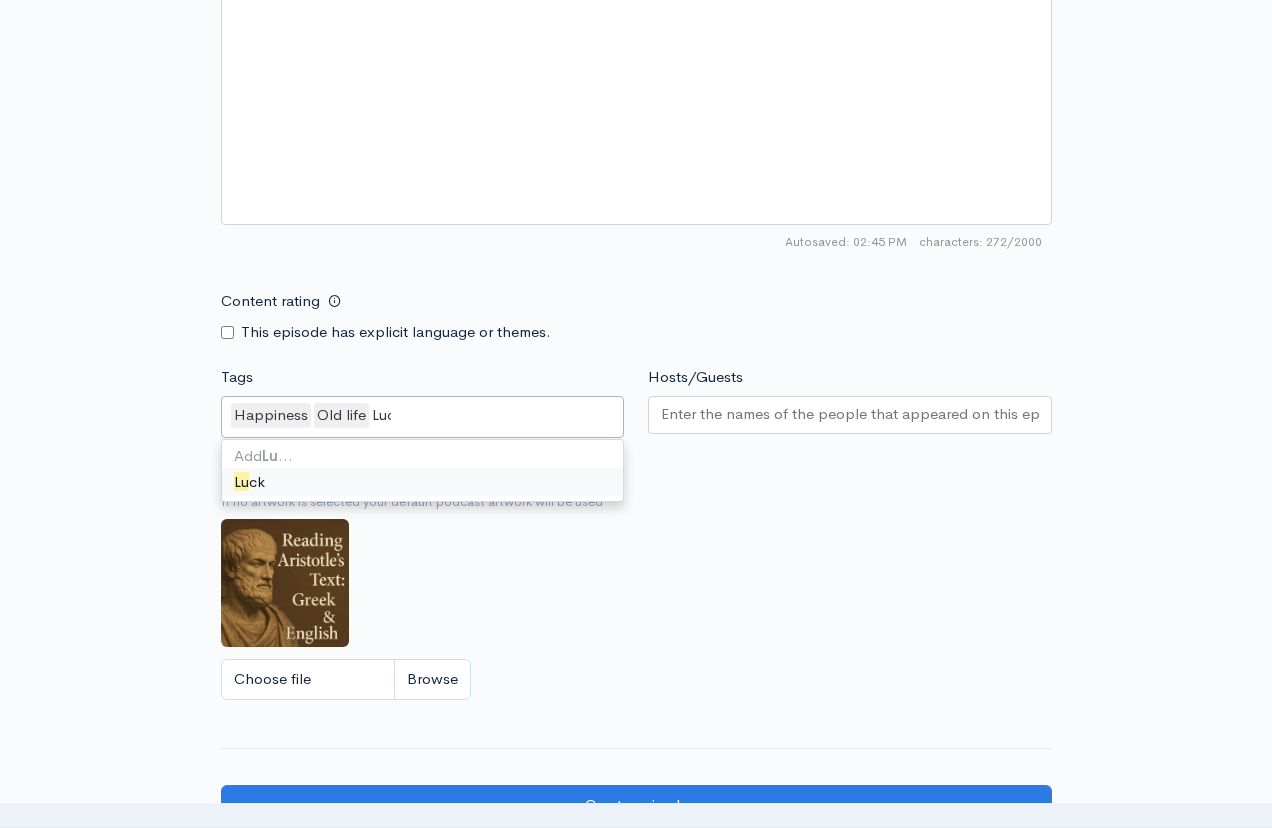 scroll, scrollTop: 0, scrollLeft: 0, axis: both 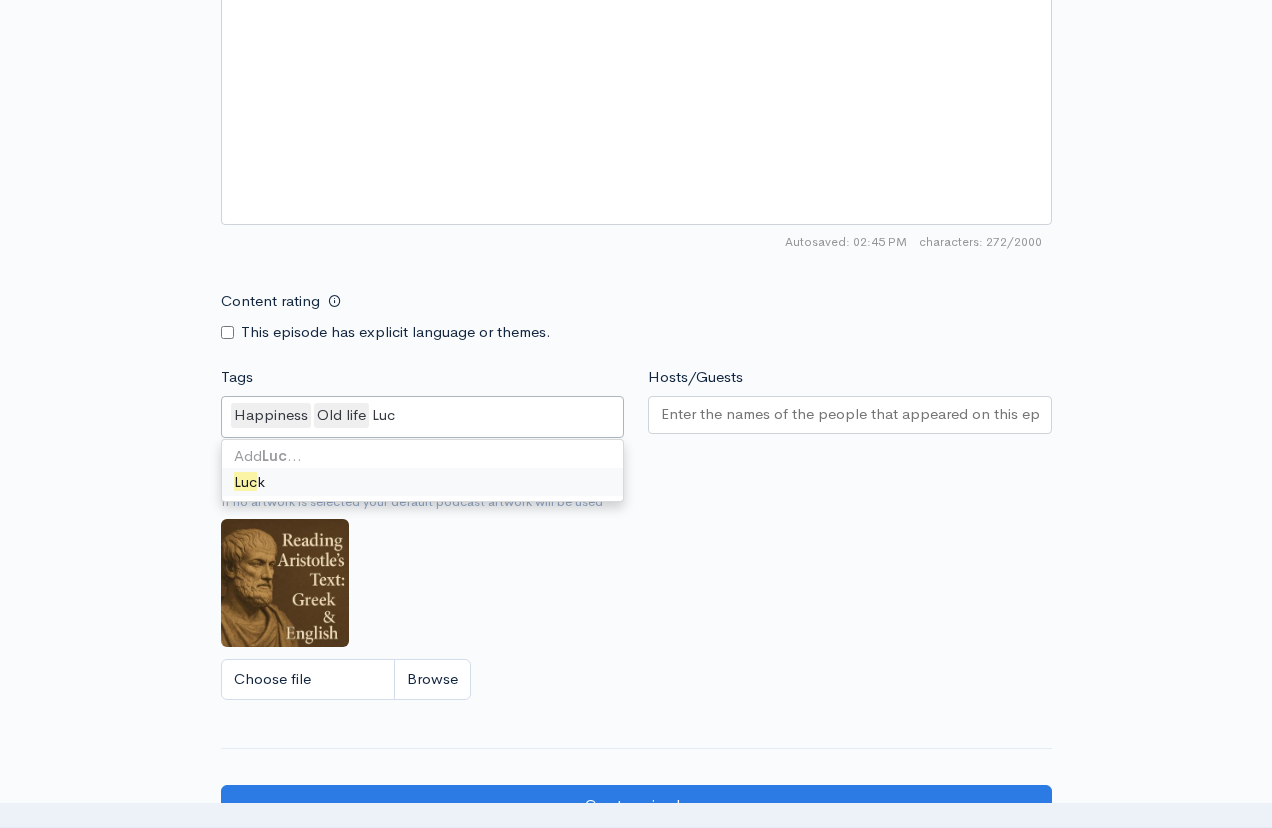 type 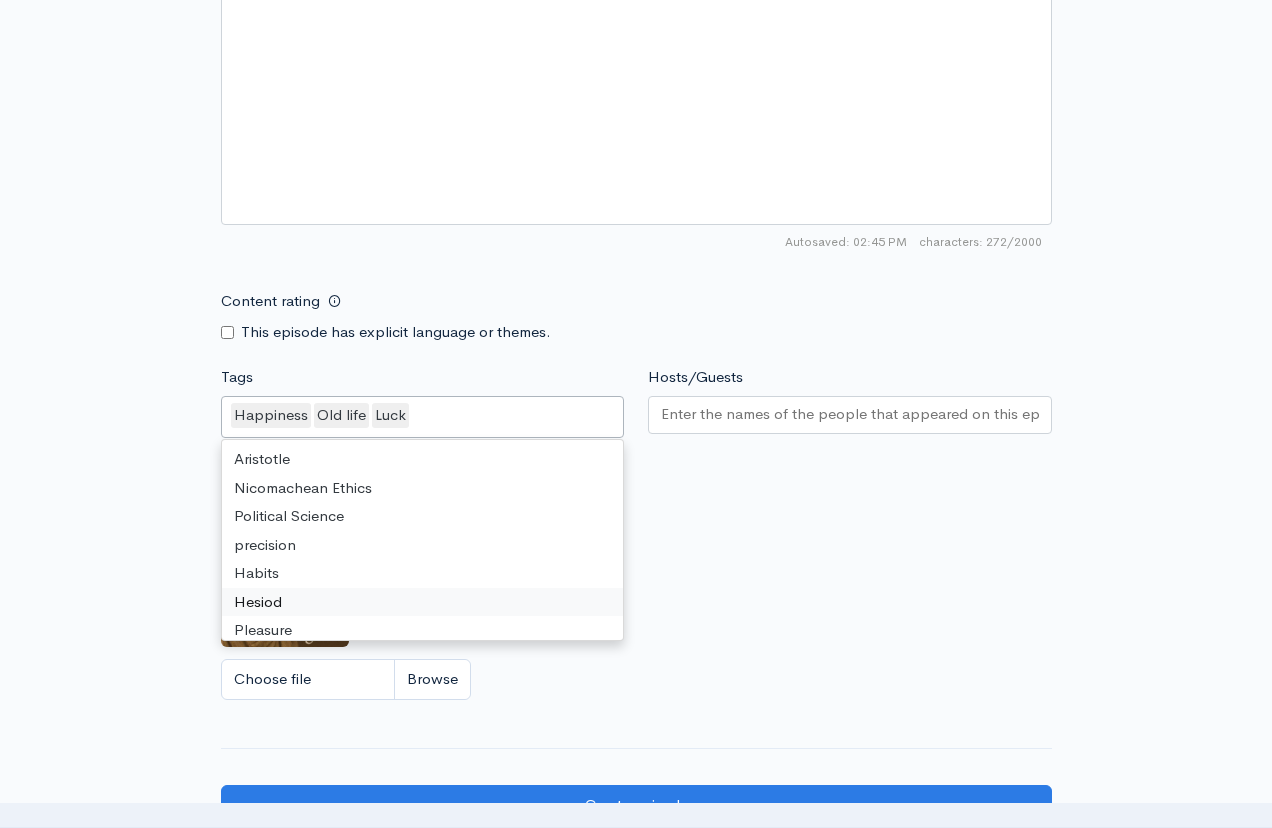 click on "Artwork
If no artwork is selected your default podcast artwork will be used
Choose file   0" at bounding box center (636, 589) 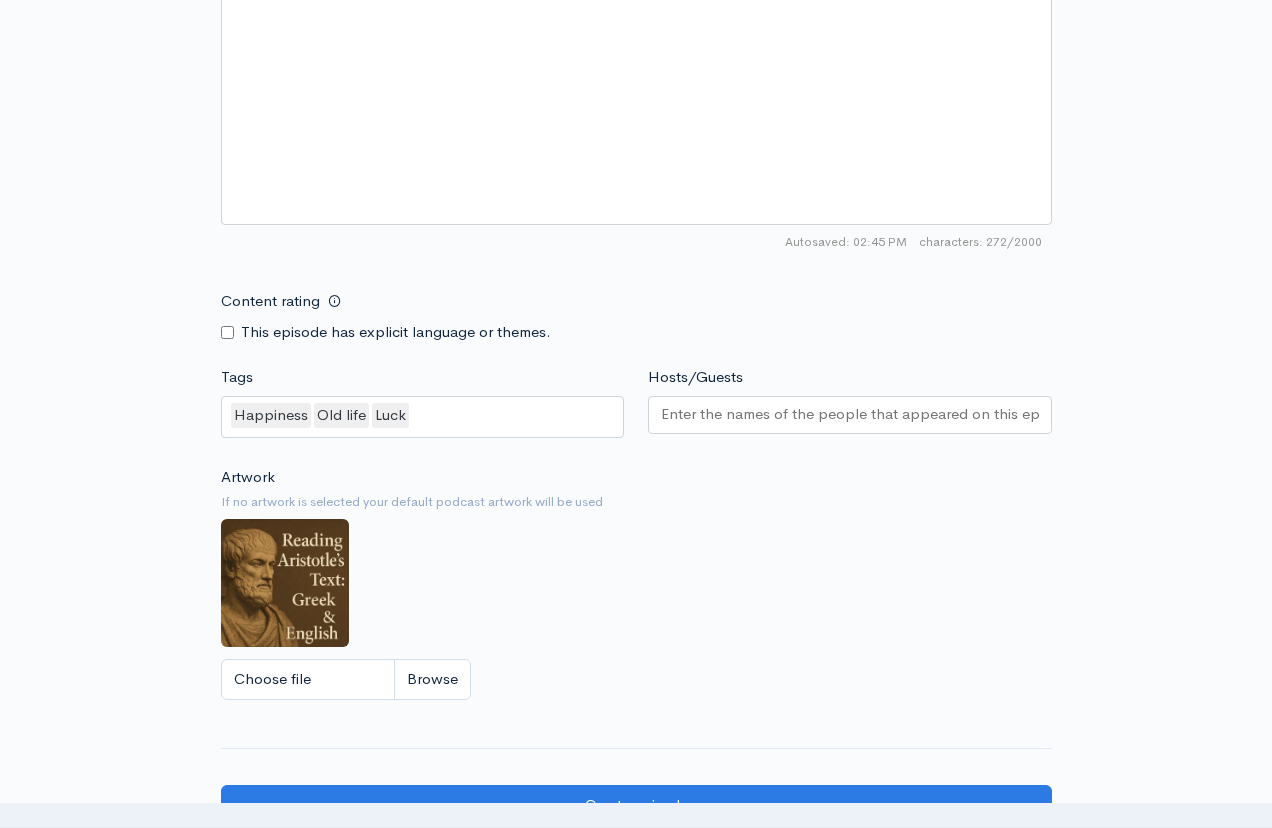 click on "Hosts/Guests" at bounding box center (850, 414) 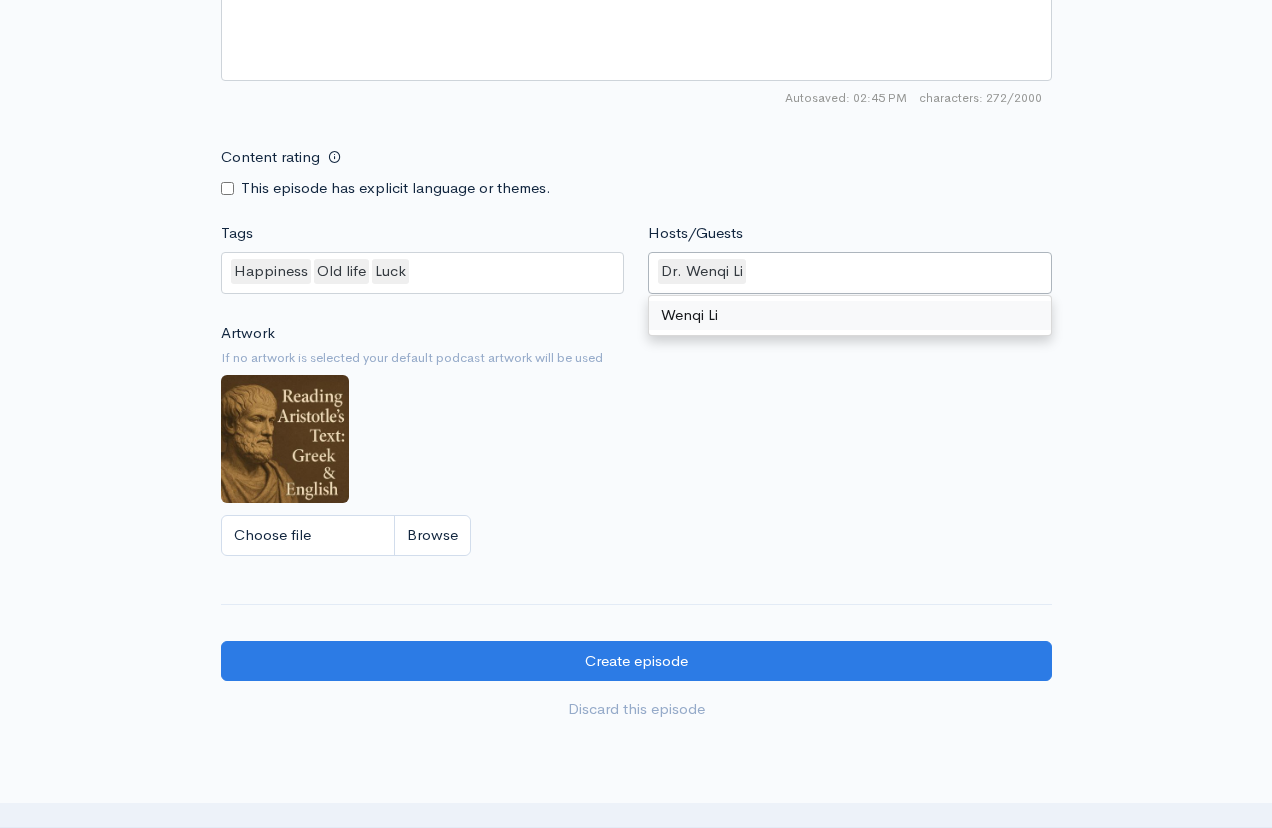 scroll, scrollTop: 1524, scrollLeft: 0, axis: vertical 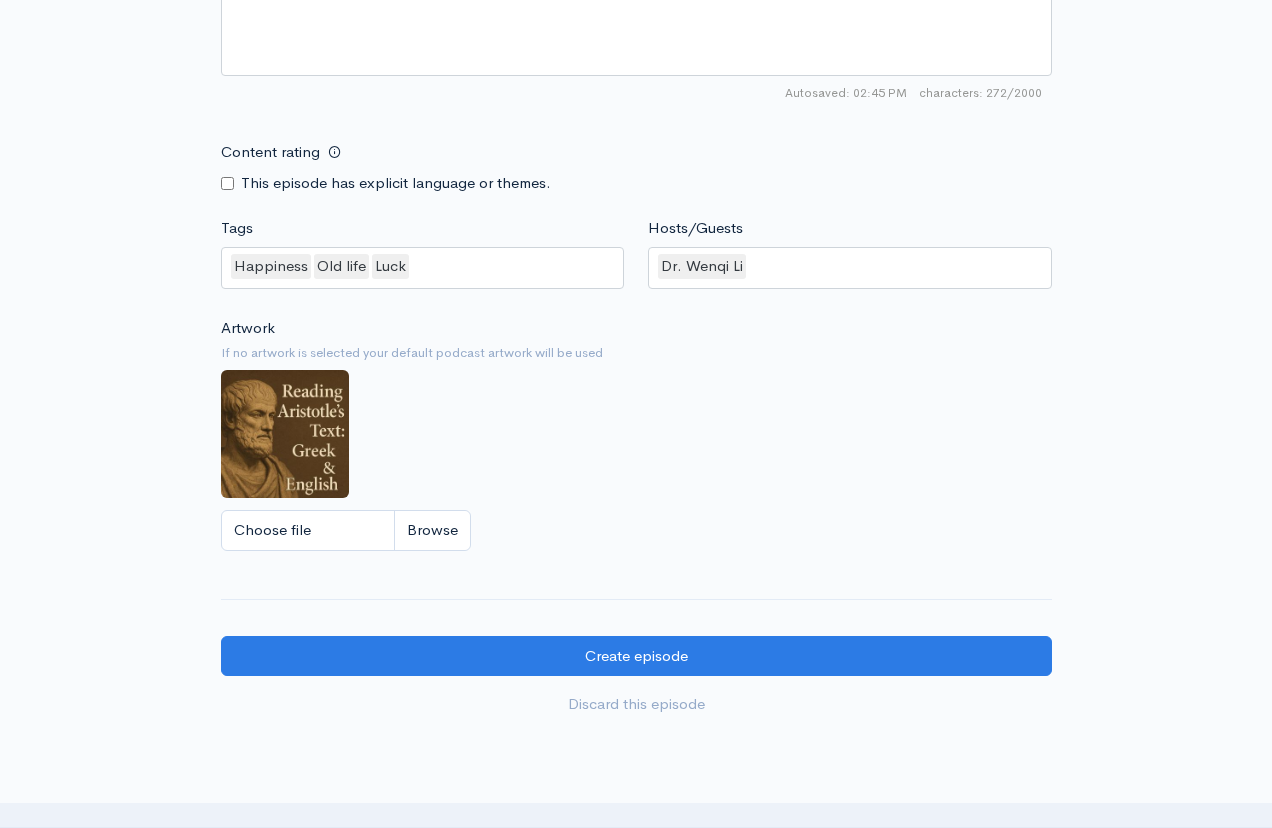 click on "Choose file" at bounding box center (636, 530) 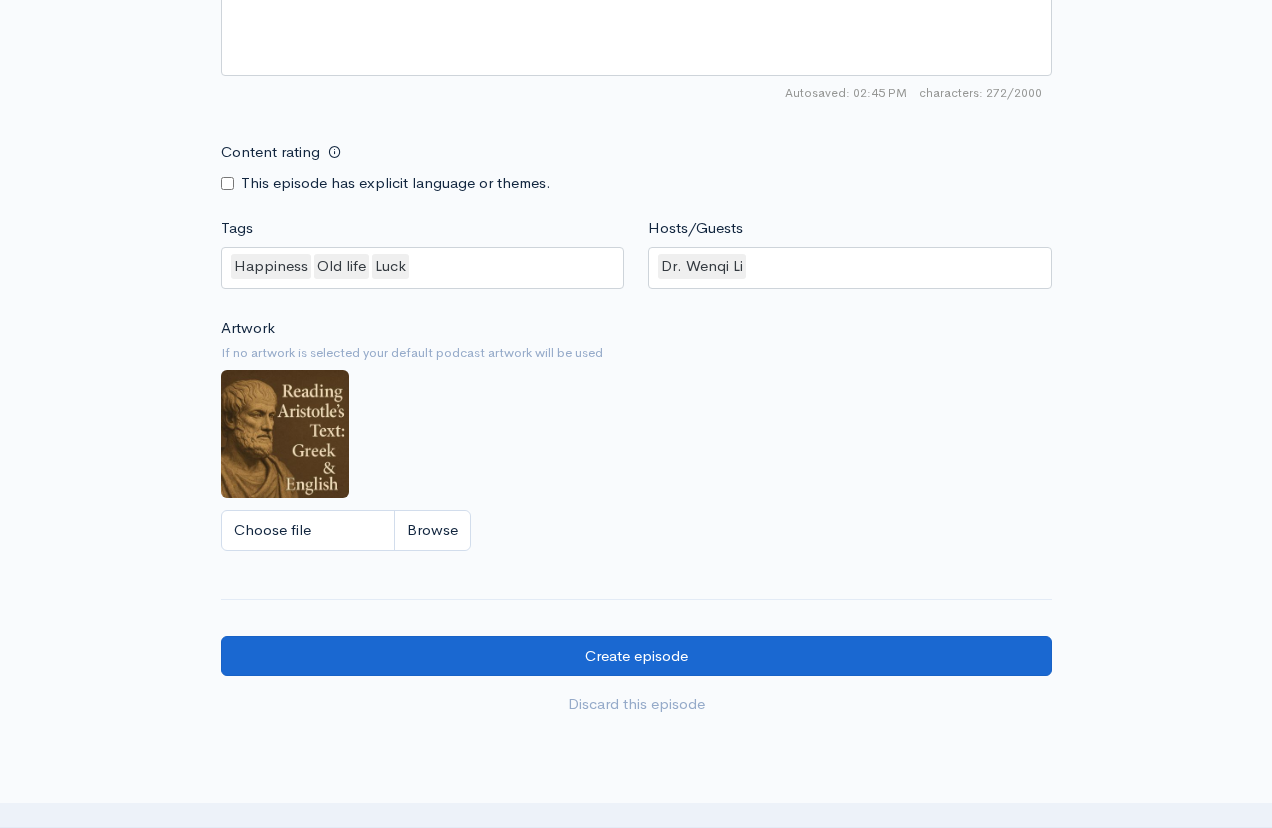 click on "Create episode" at bounding box center (636, 656) 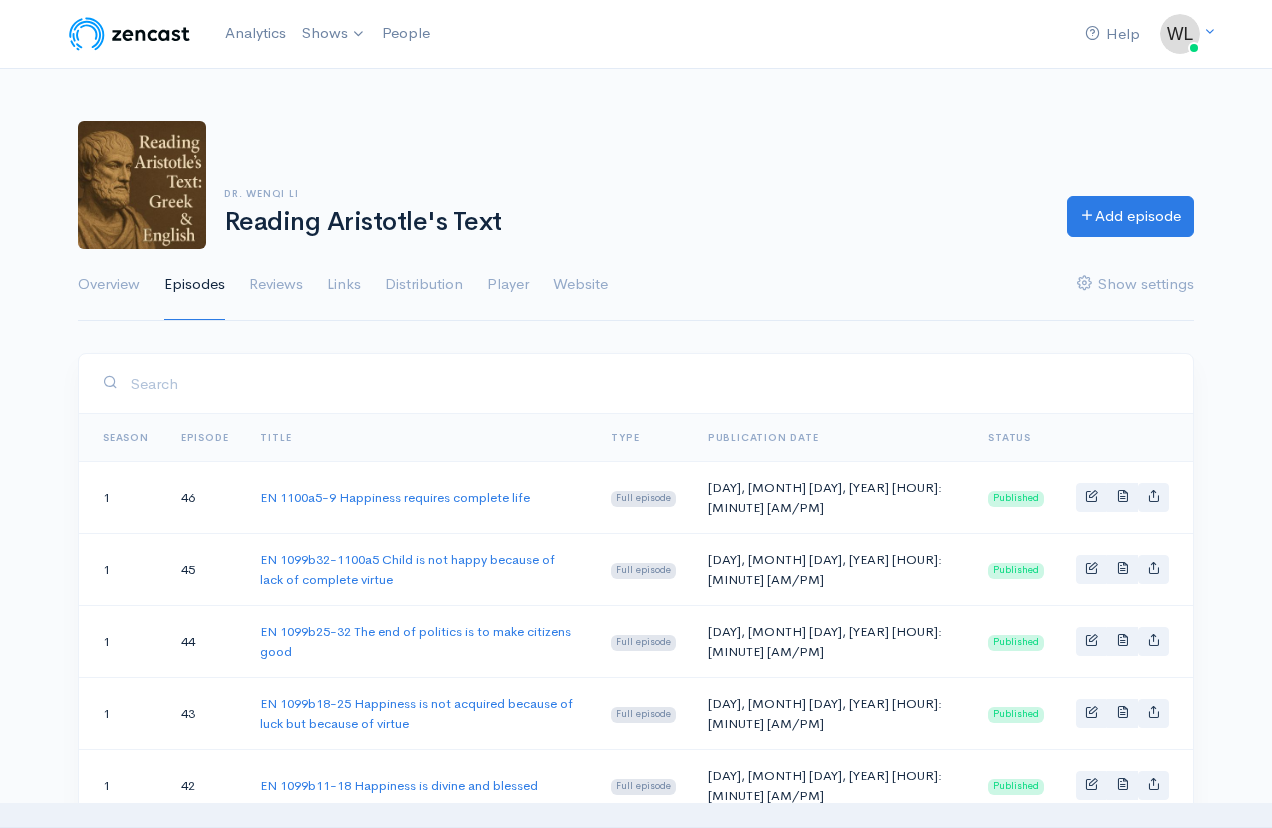 scroll, scrollTop: 0, scrollLeft: 0, axis: both 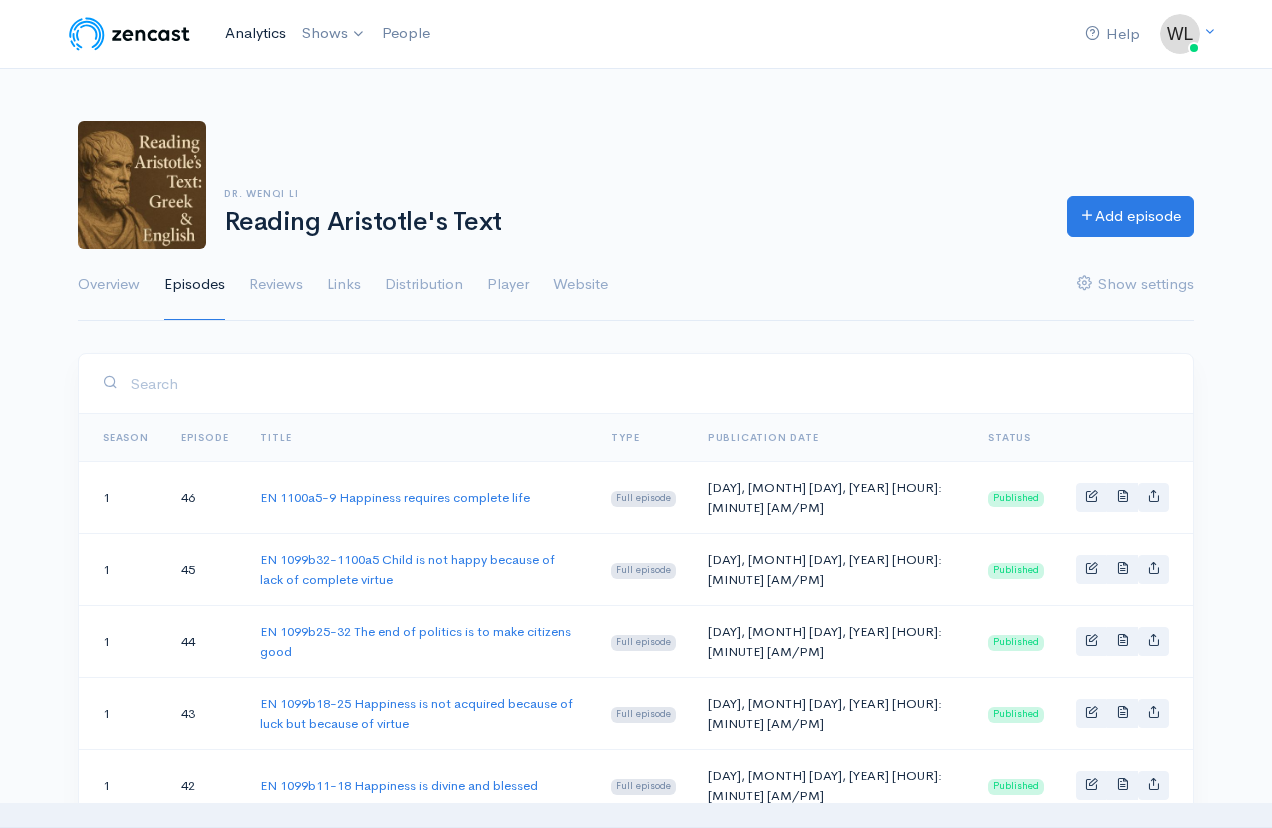click on "Analytics" at bounding box center (255, 33) 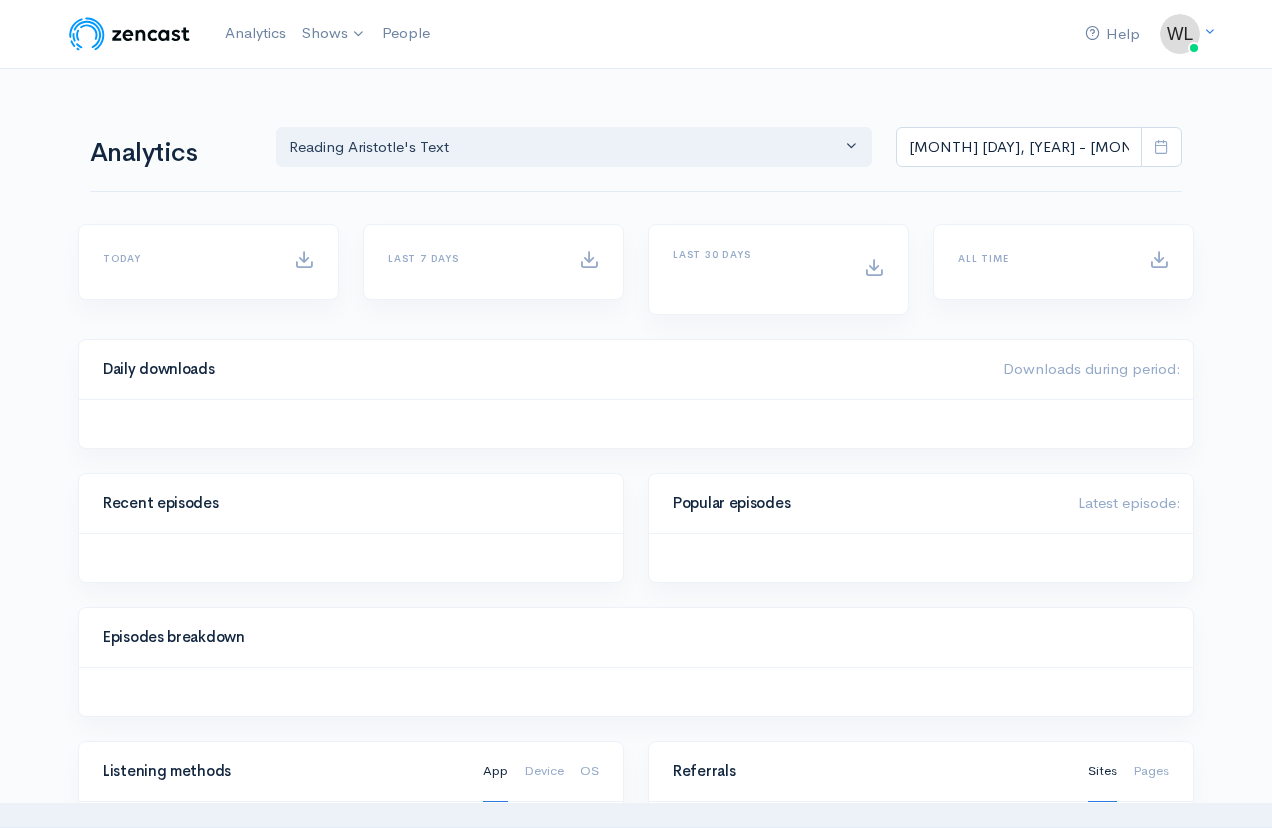 scroll, scrollTop: 0, scrollLeft: 0, axis: both 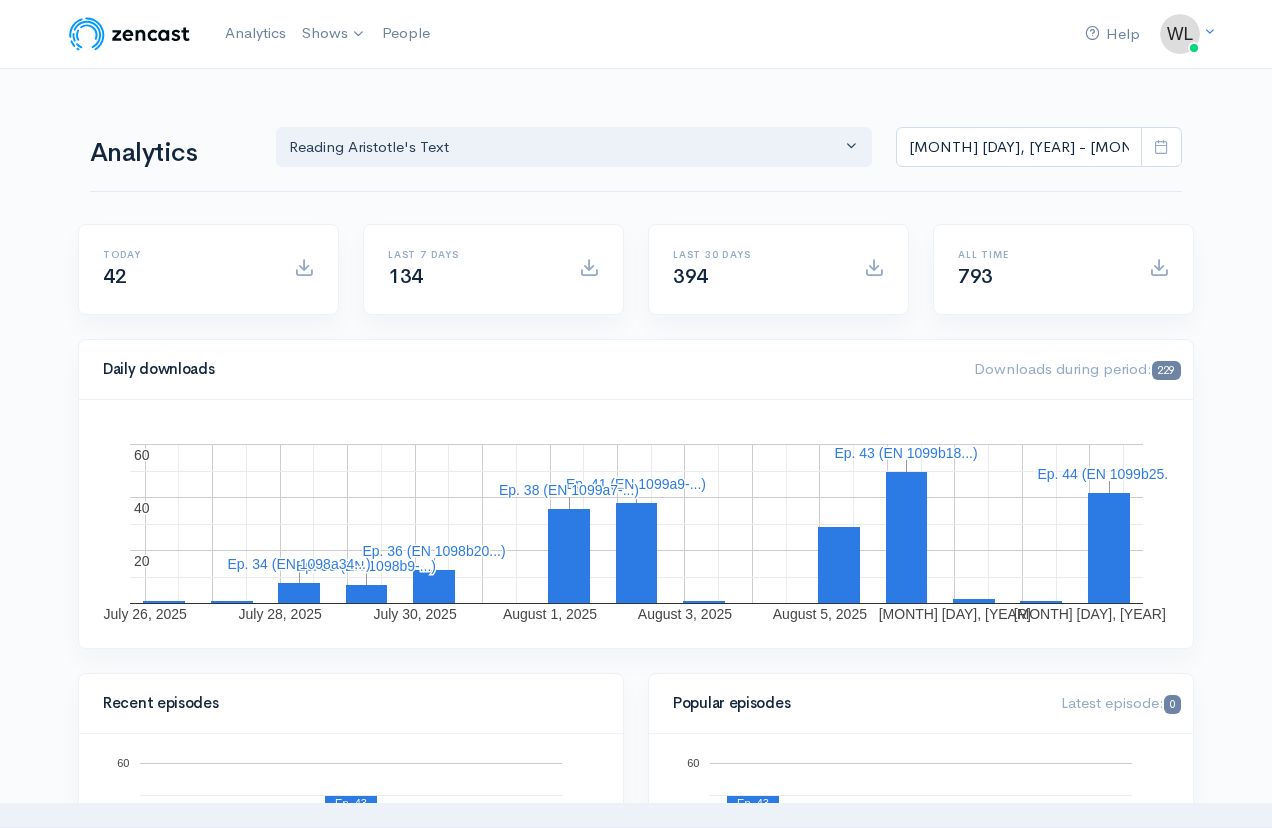 click on "[DATE]
[NUMBER]" at bounding box center [186, 269] 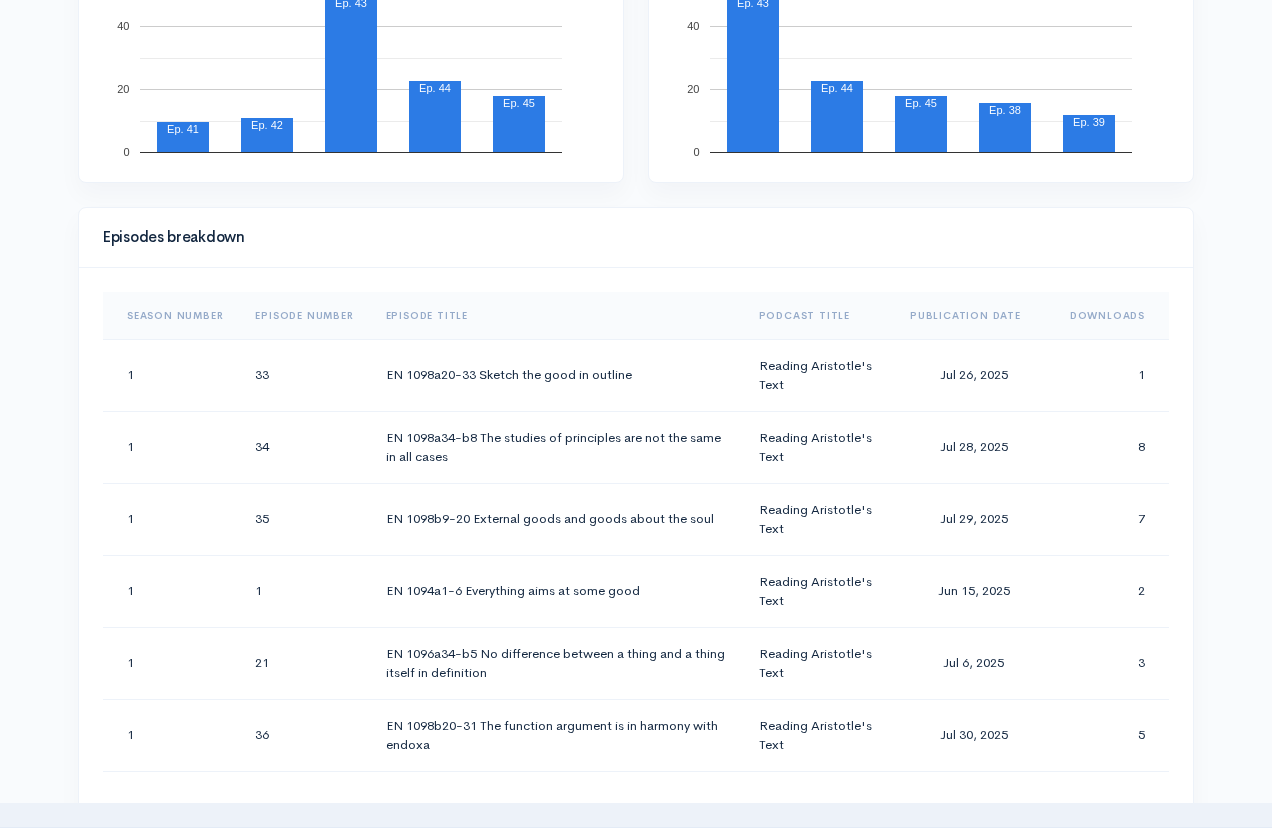 scroll, scrollTop: 964, scrollLeft: 0, axis: vertical 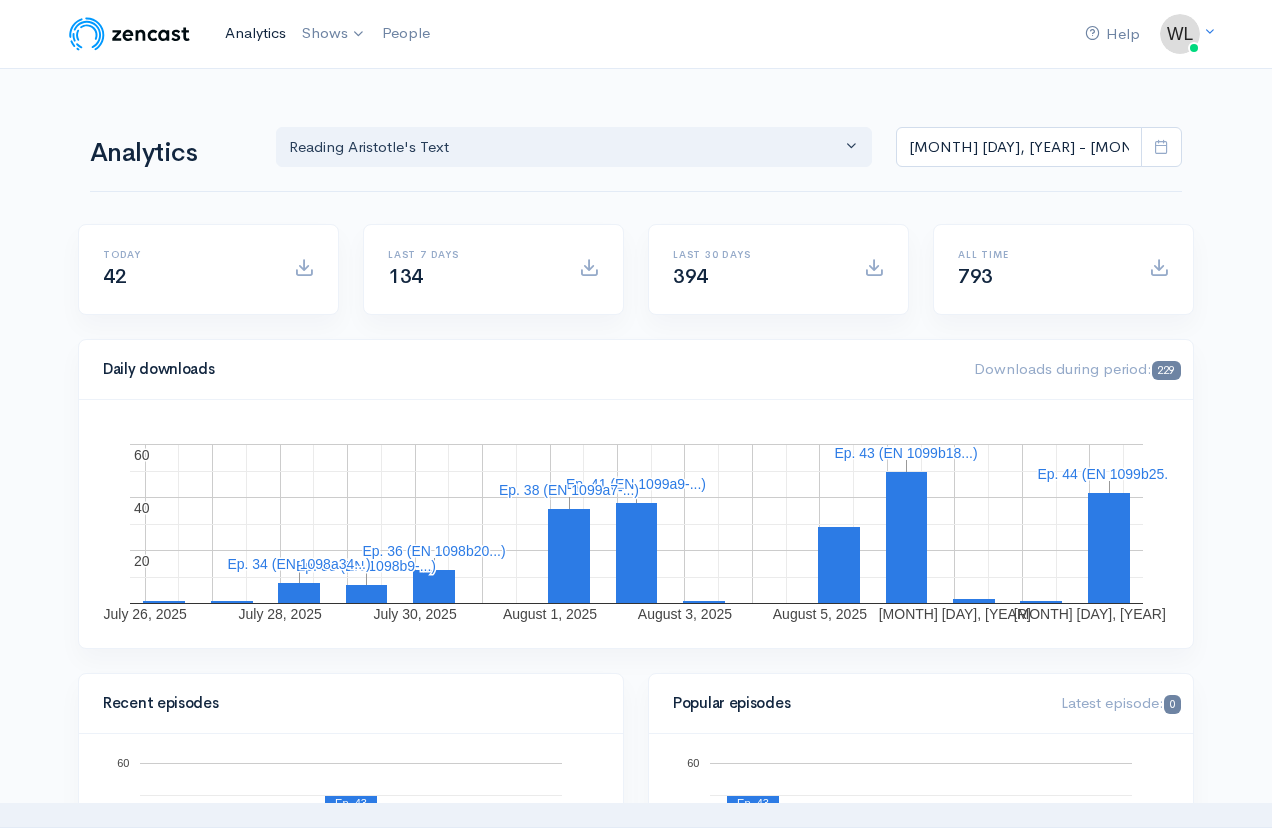 click on "Analytics" at bounding box center [255, 33] 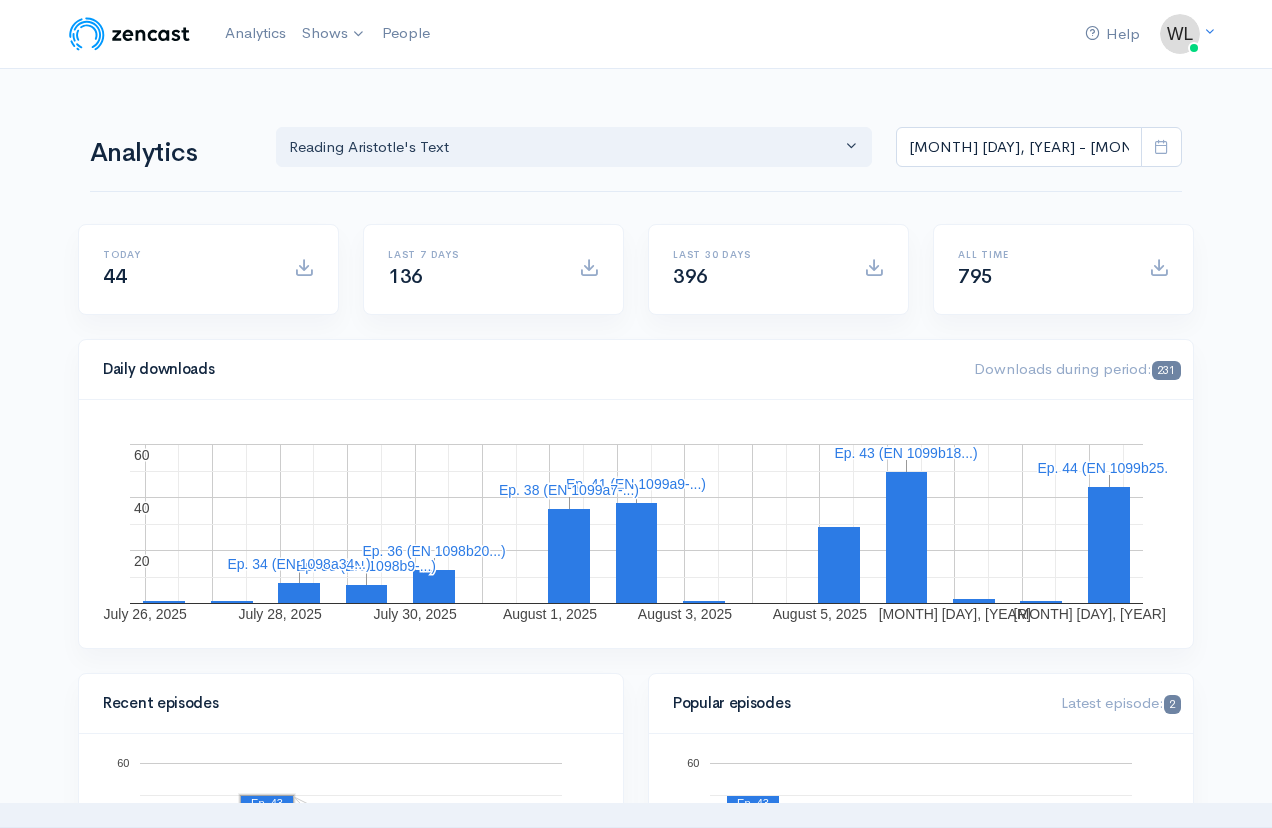 scroll, scrollTop: 0, scrollLeft: 0, axis: both 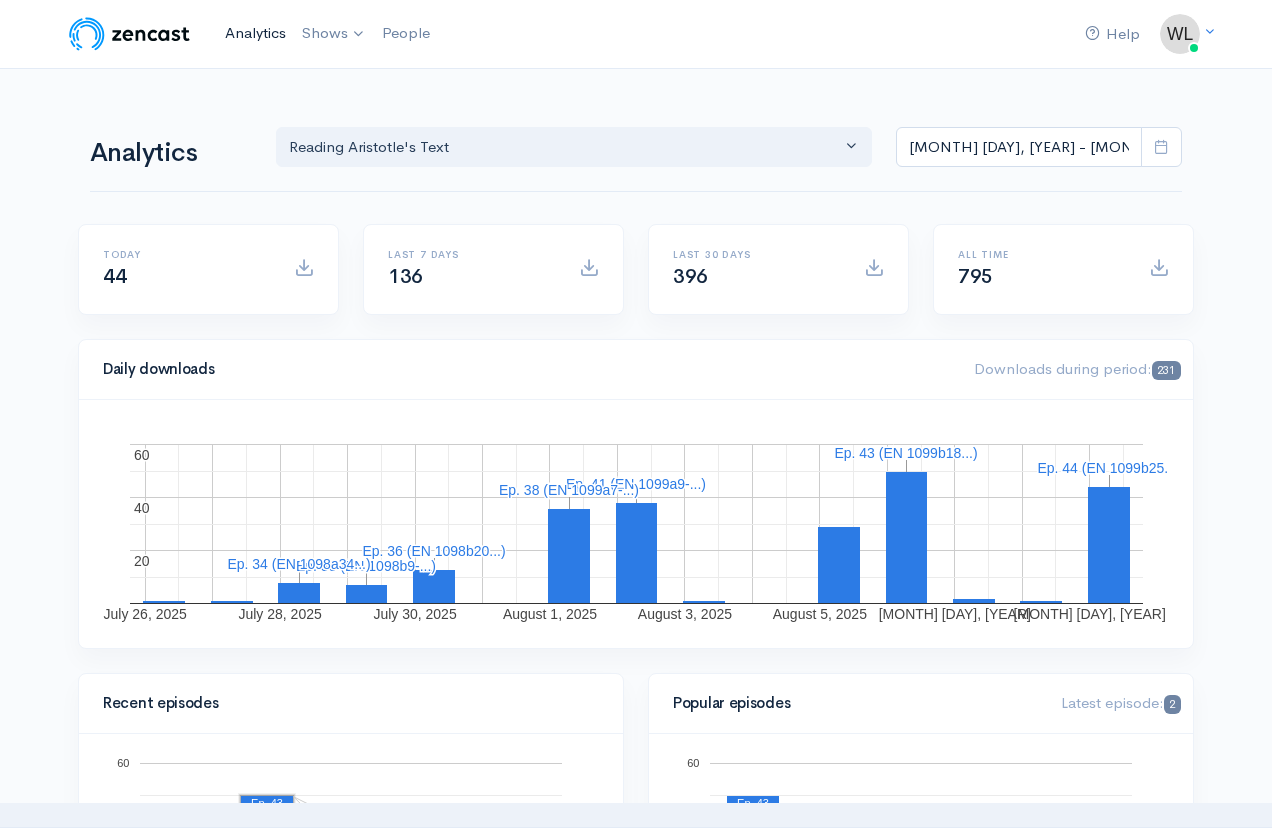 click on "Analytics" at bounding box center (255, 33) 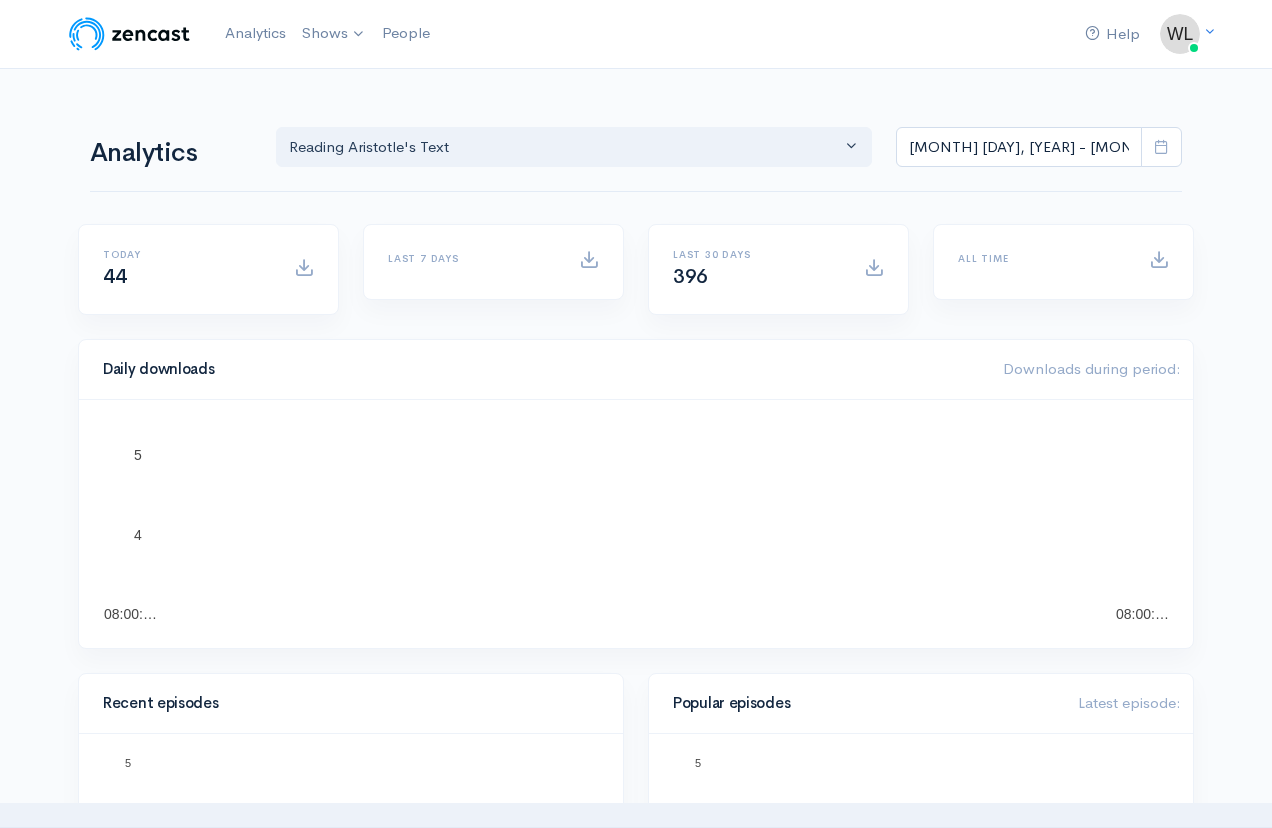 scroll, scrollTop: 0, scrollLeft: 0, axis: both 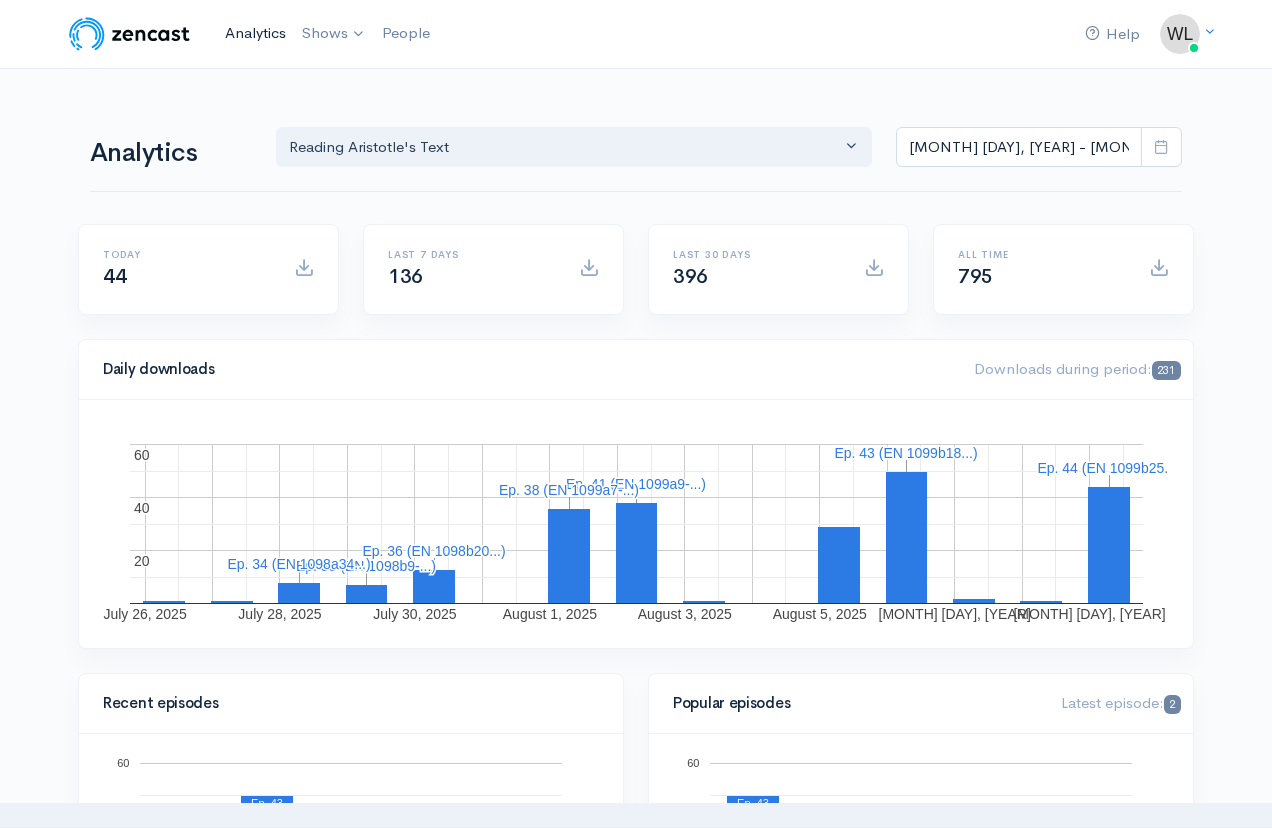 click on "Analytics" at bounding box center [255, 33] 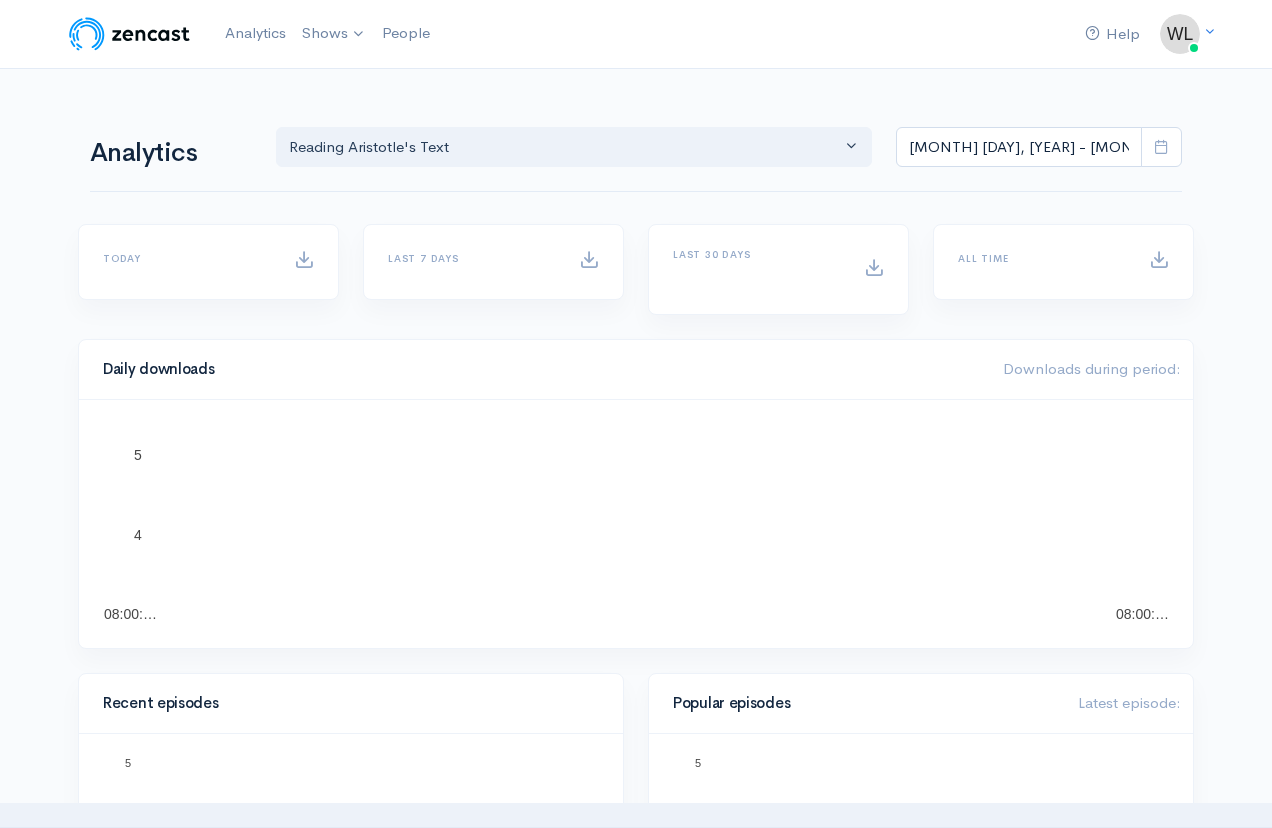 scroll, scrollTop: 0, scrollLeft: 0, axis: both 